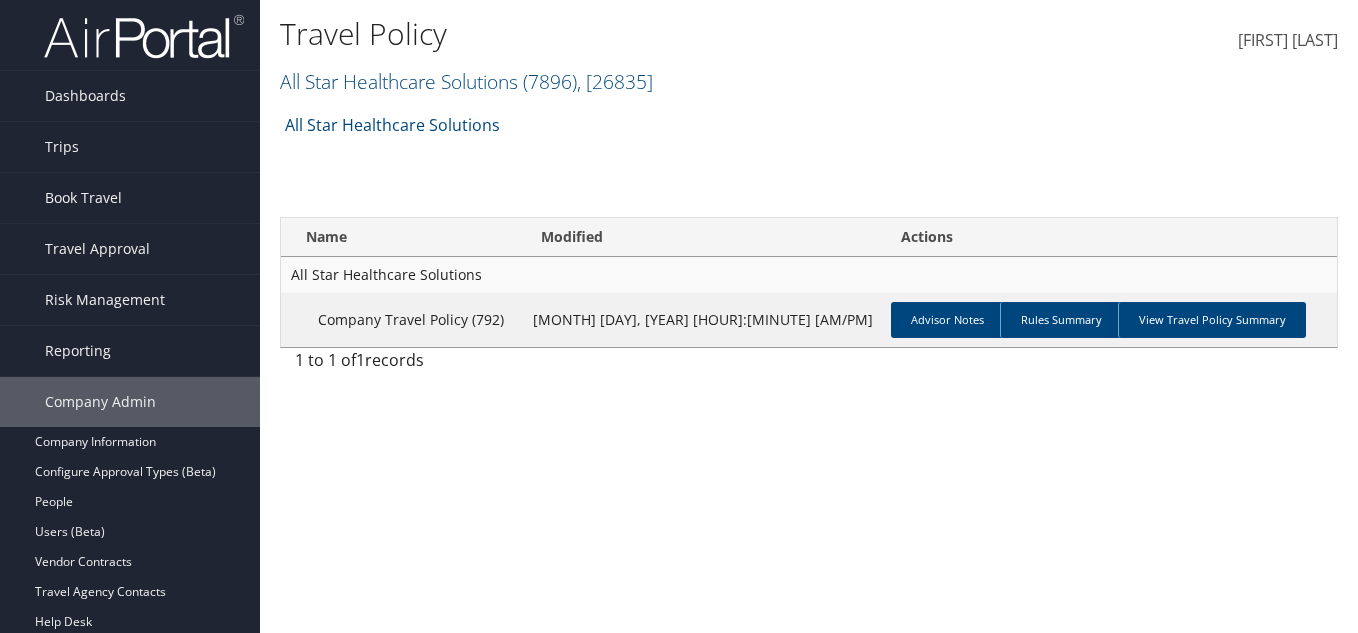 scroll, scrollTop: 0, scrollLeft: 0, axis: both 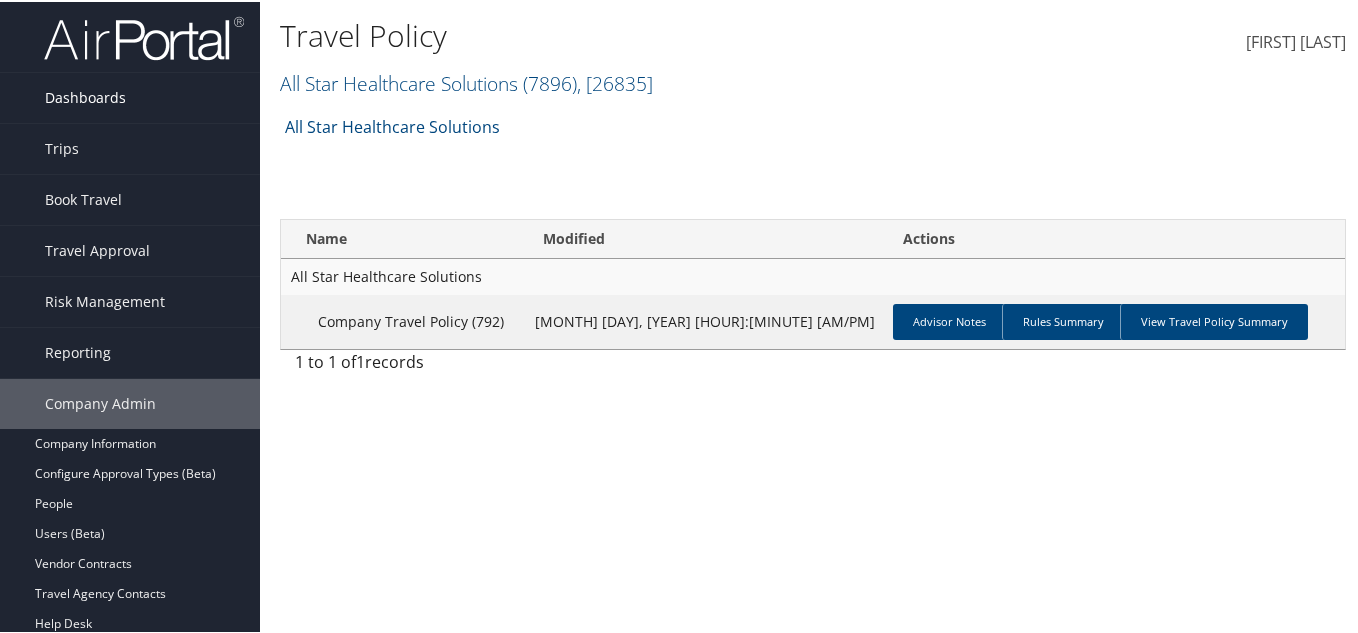 click on "Dashboards" at bounding box center [130, 96] 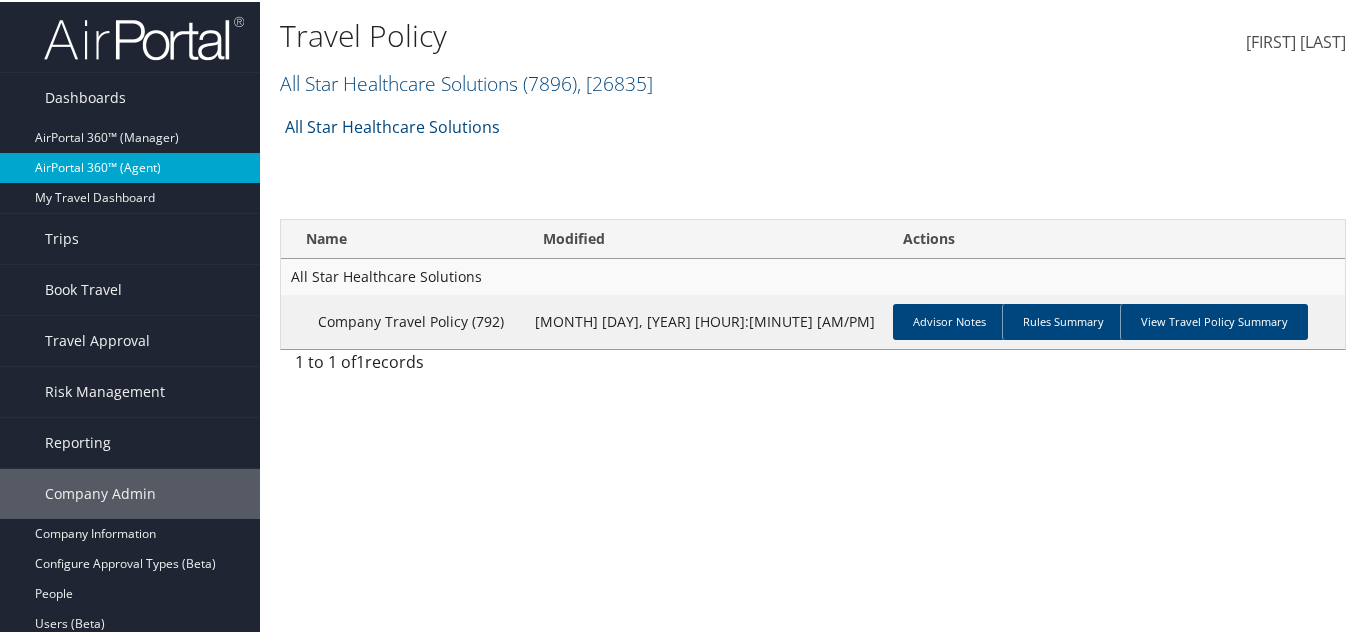 click on "AirPortal 360™ (Agent)" at bounding box center [130, 166] 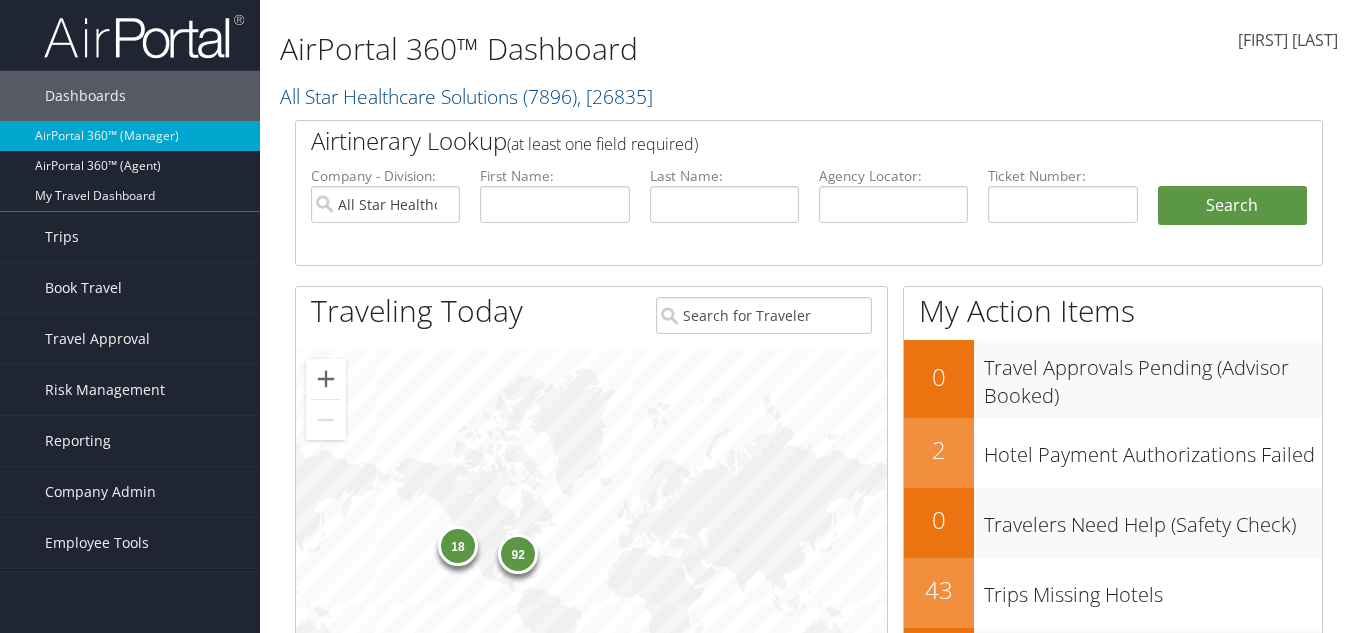 scroll, scrollTop: 0, scrollLeft: 0, axis: both 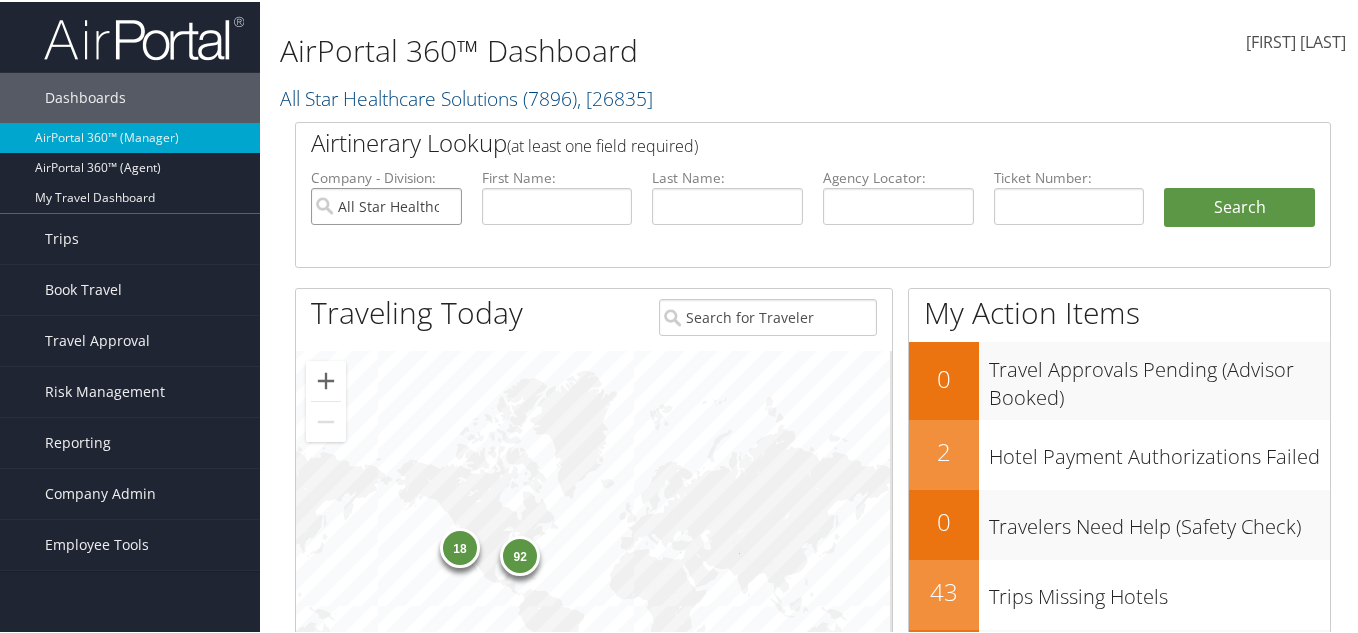 drag, startPoint x: 0, startPoint y: 0, endPoint x: 445, endPoint y: 204, distance: 489.5314 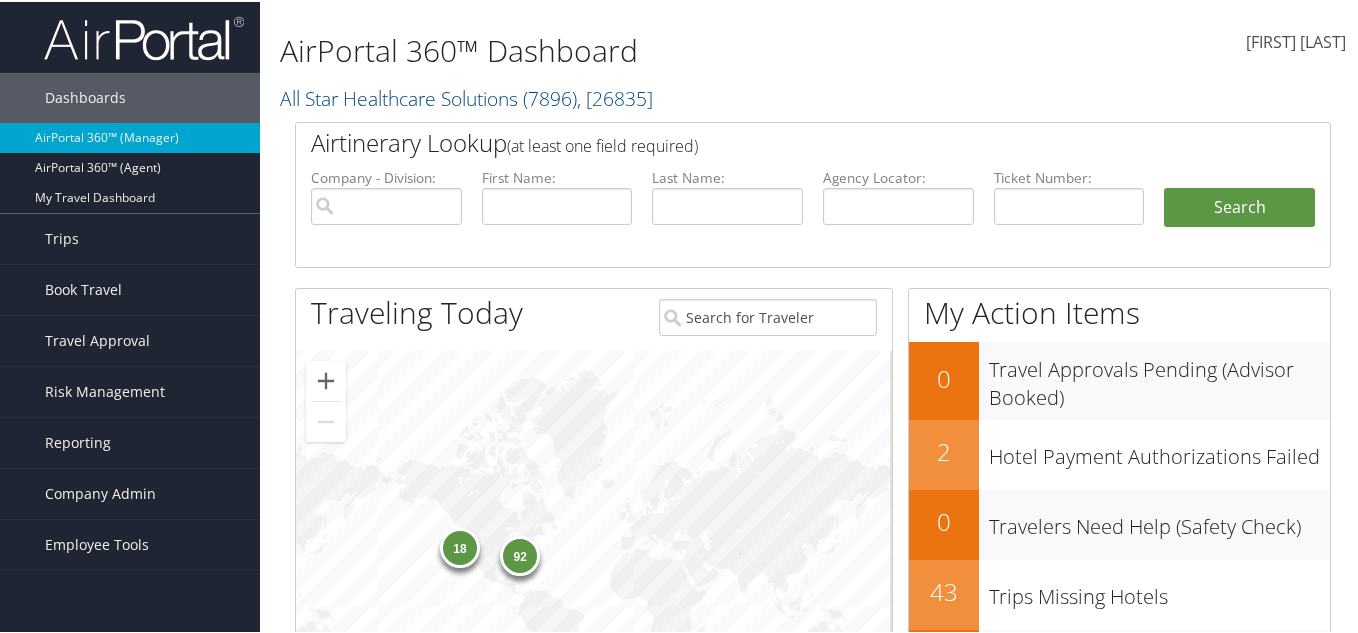 click on "First Name:" at bounding box center [557, 212] 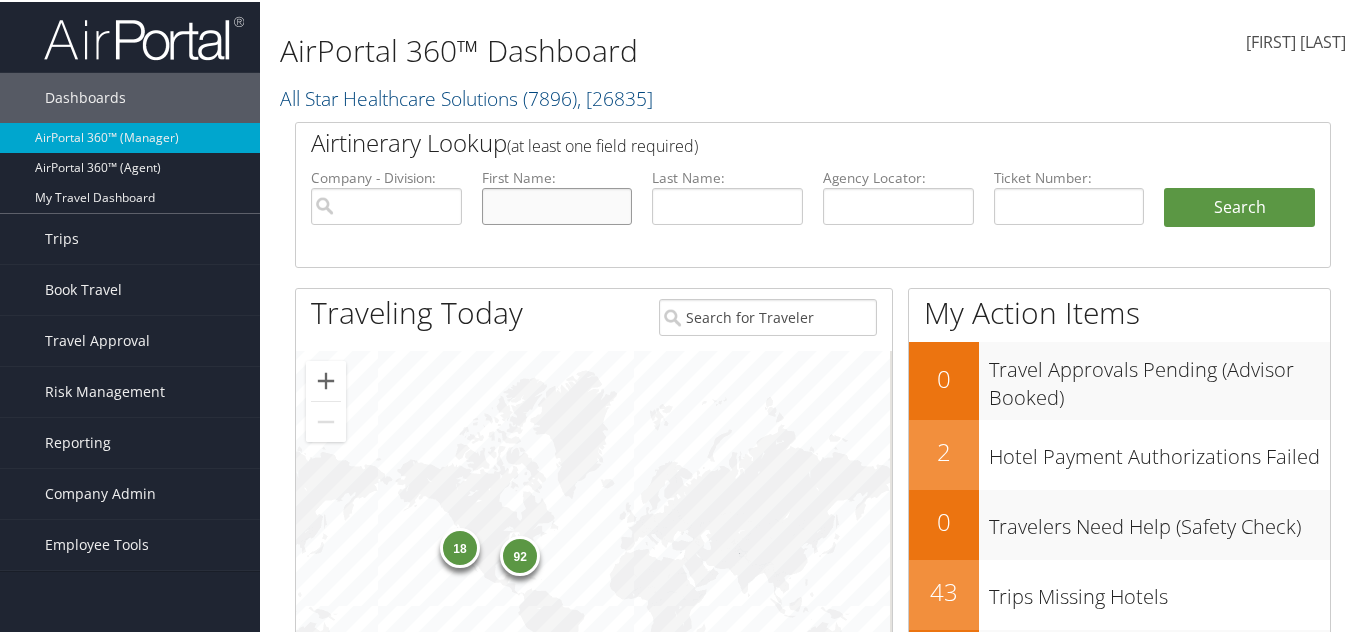 click at bounding box center [557, 204] 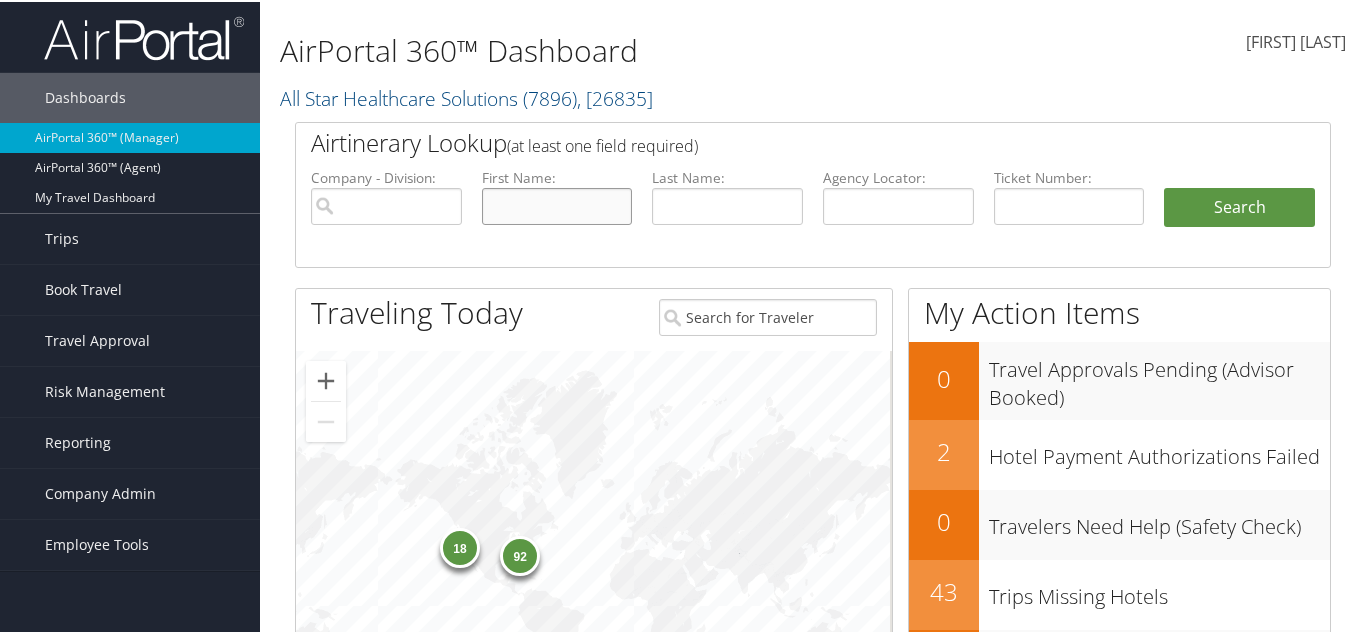 click at bounding box center (557, 204) 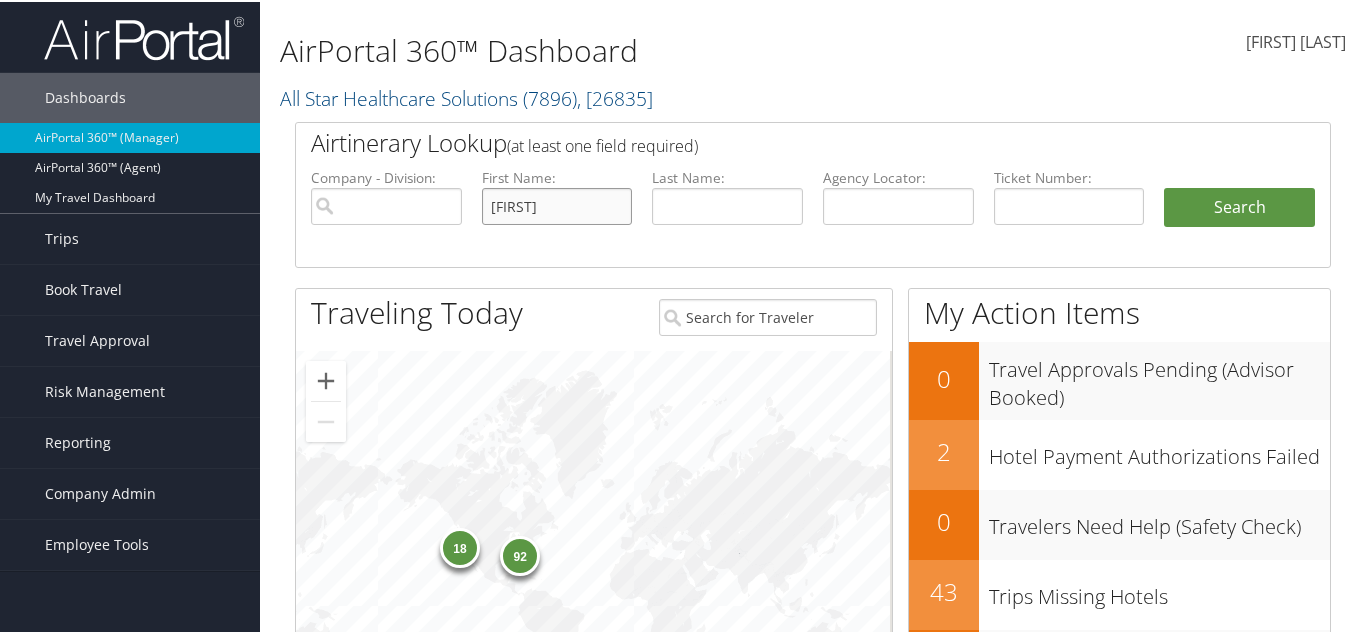 type on "[NAME]" 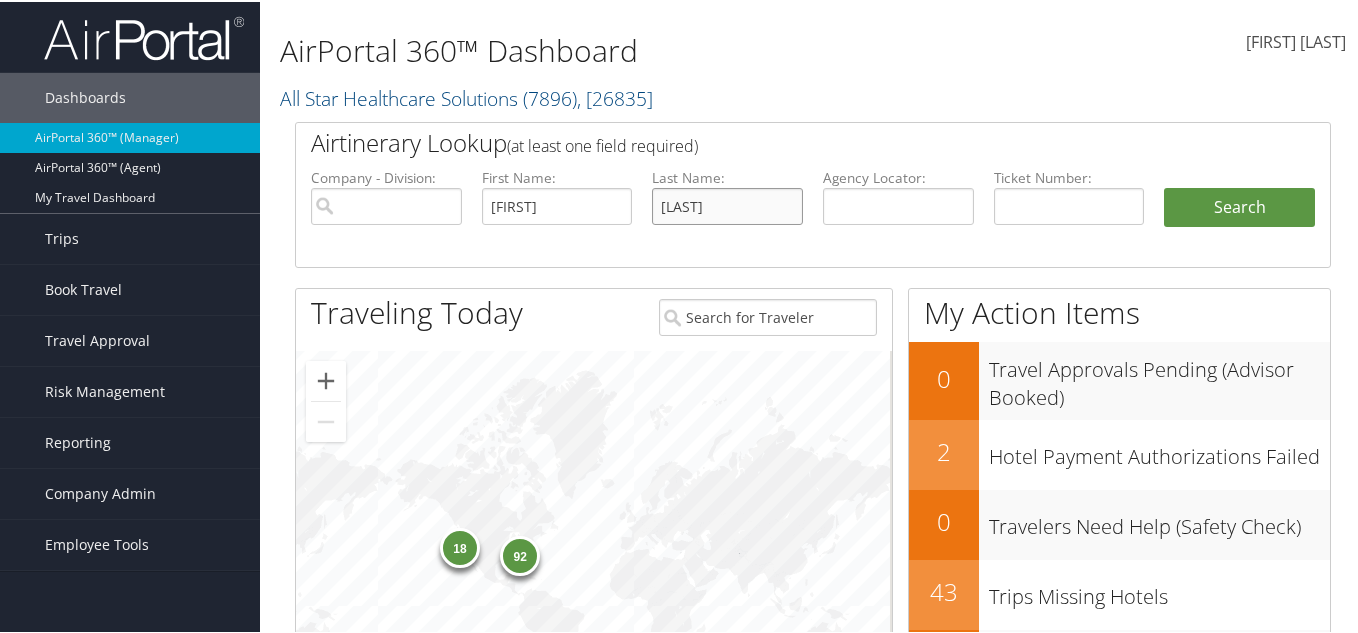 type on "RAMADUDU" 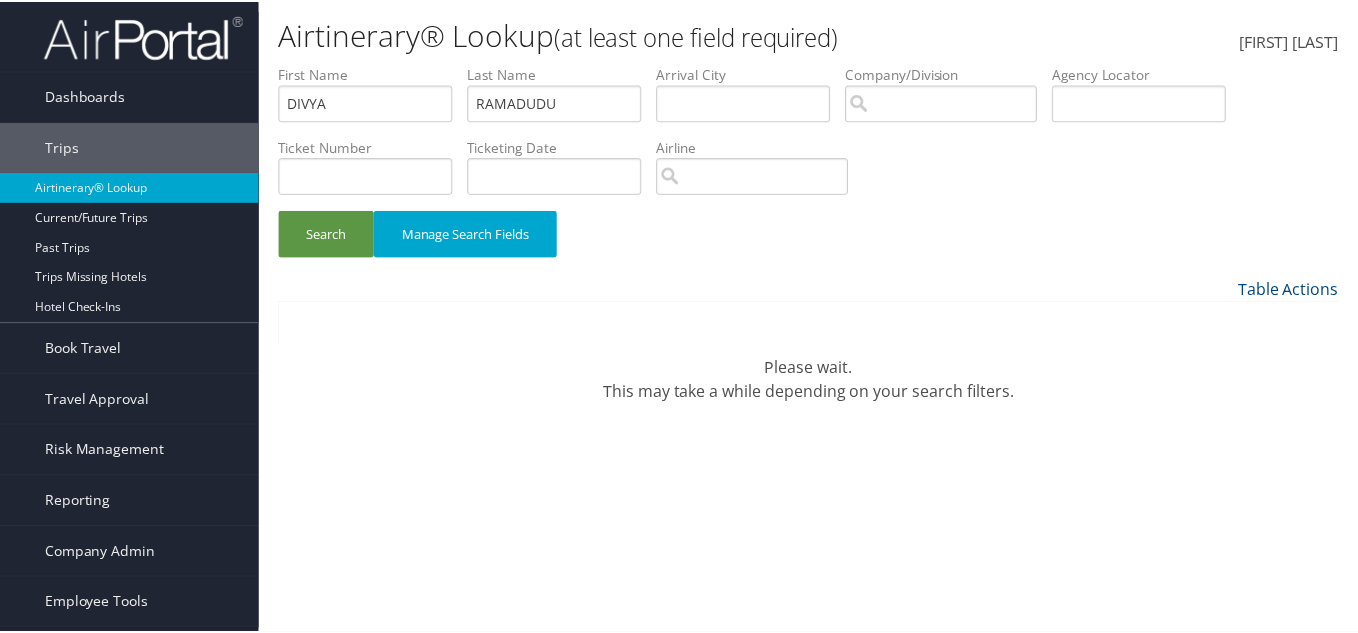 scroll, scrollTop: 0, scrollLeft: 0, axis: both 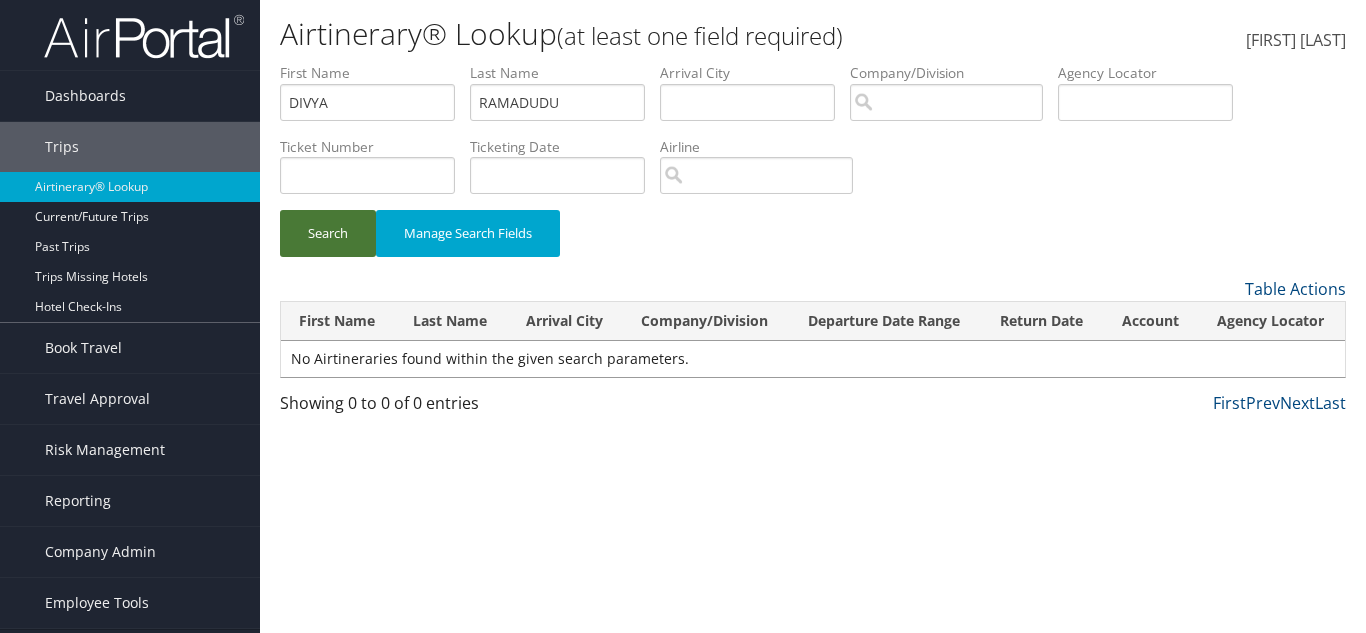 click on "Search" at bounding box center (328, 233) 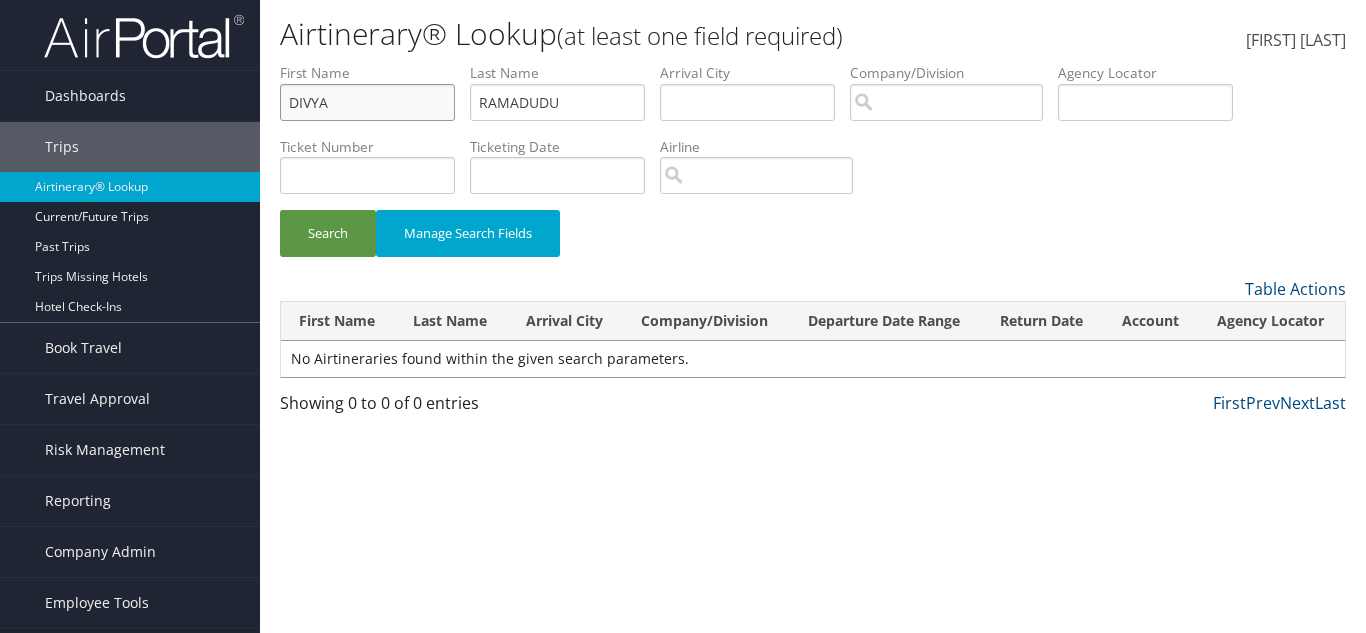 drag, startPoint x: 368, startPoint y: 96, endPoint x: 170, endPoint y: 64, distance: 200.56918 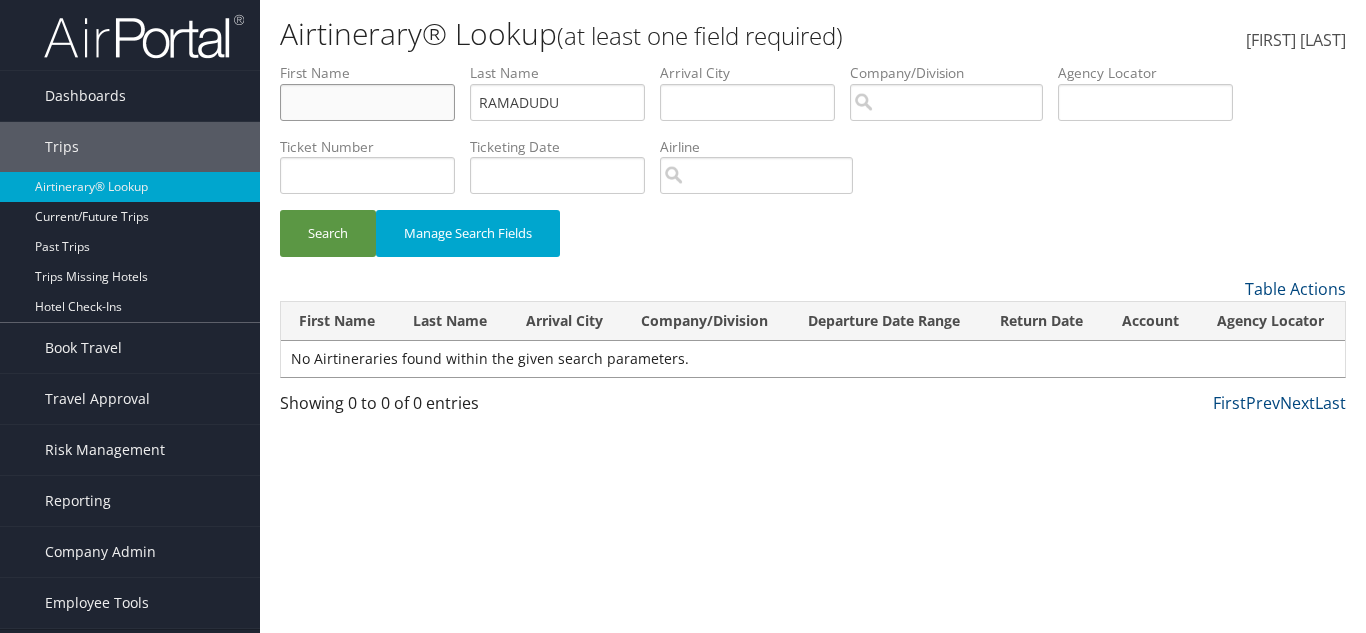 type 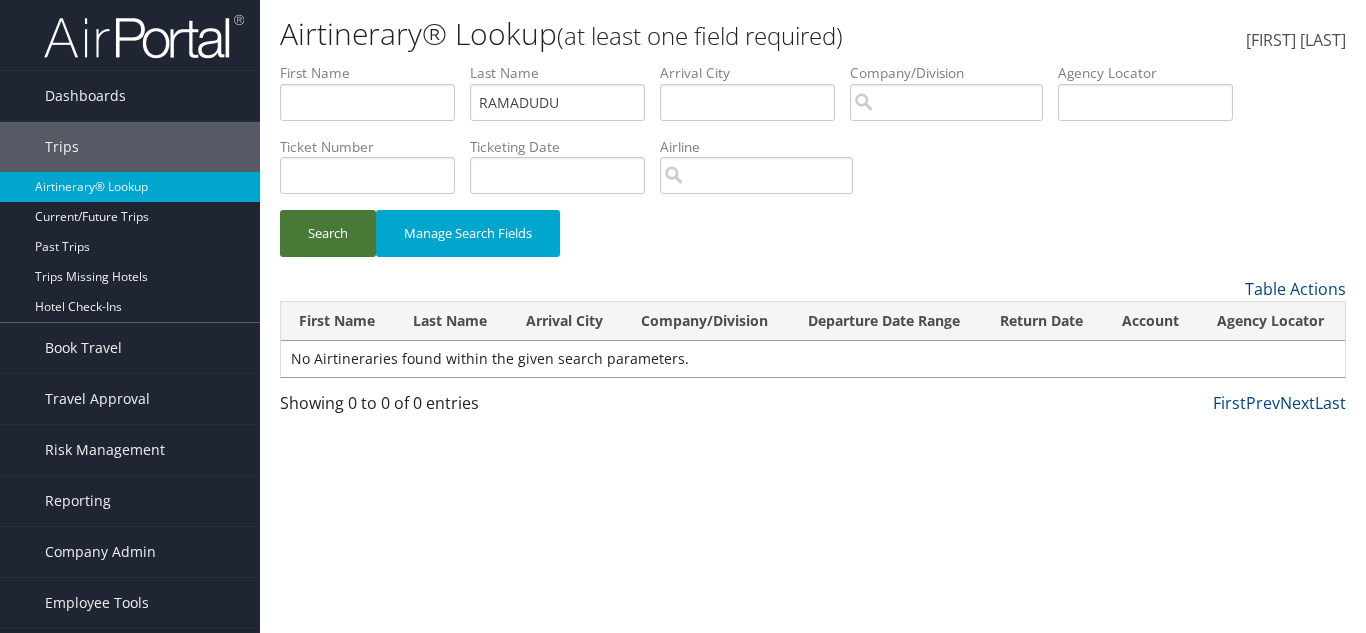 click on "Search" at bounding box center [328, 233] 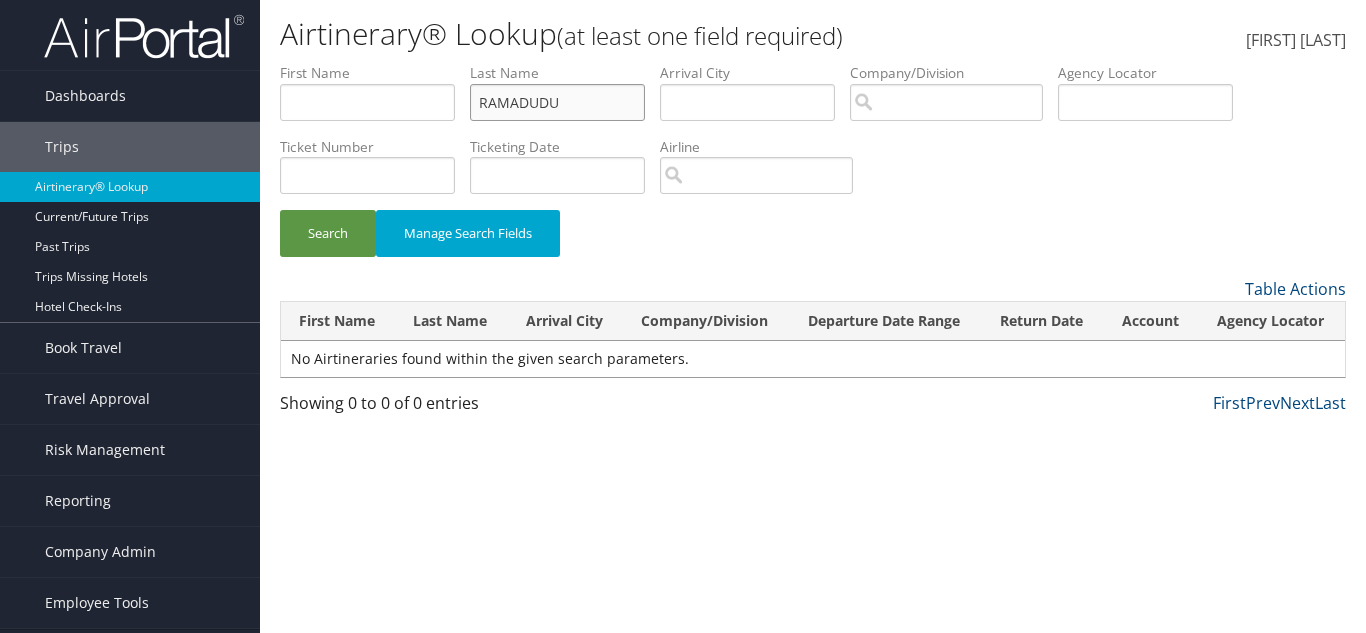 drag, startPoint x: 584, startPoint y: 95, endPoint x: 553, endPoint y: 98, distance: 31.144823 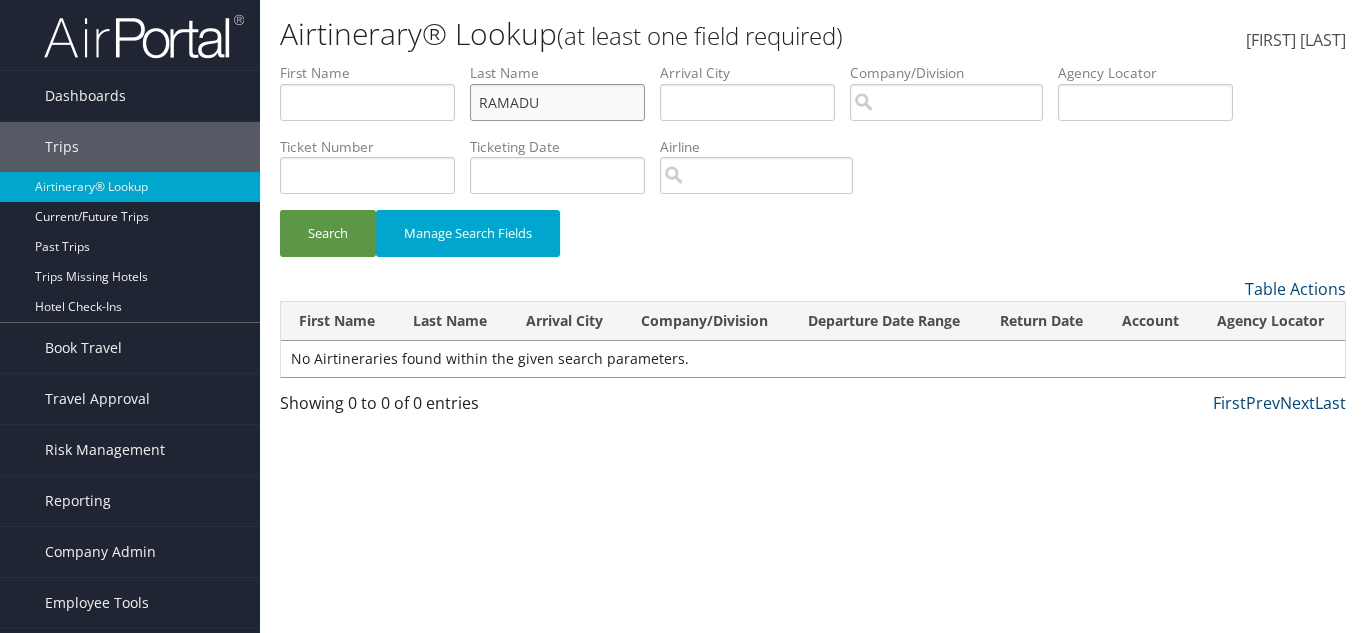 type on "RAMADU" 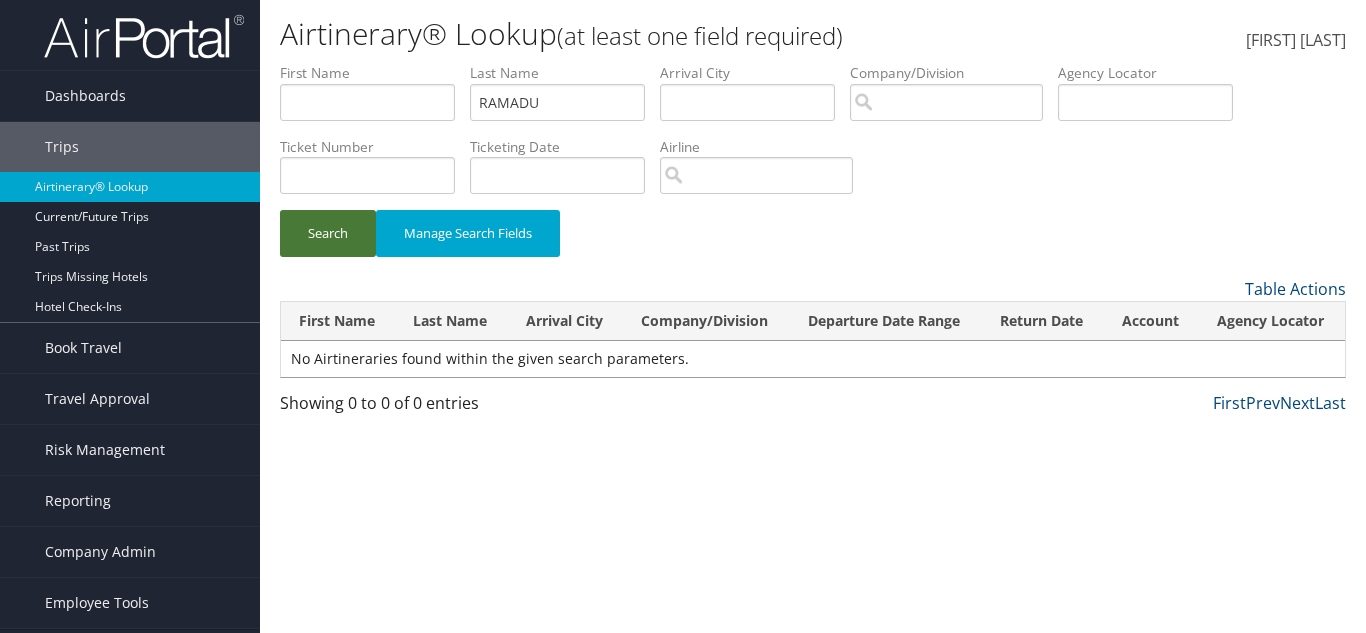 click on "Search" at bounding box center (328, 233) 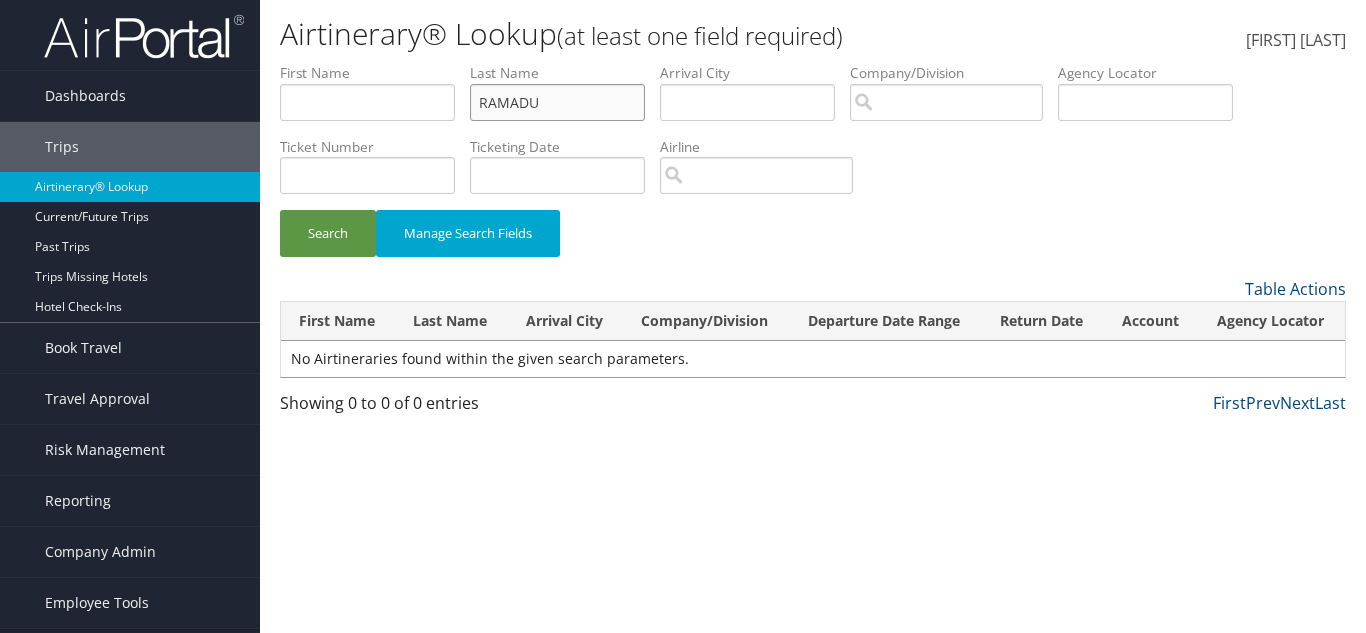 drag, startPoint x: 614, startPoint y: 104, endPoint x: 469, endPoint y: 79, distance: 147.13939 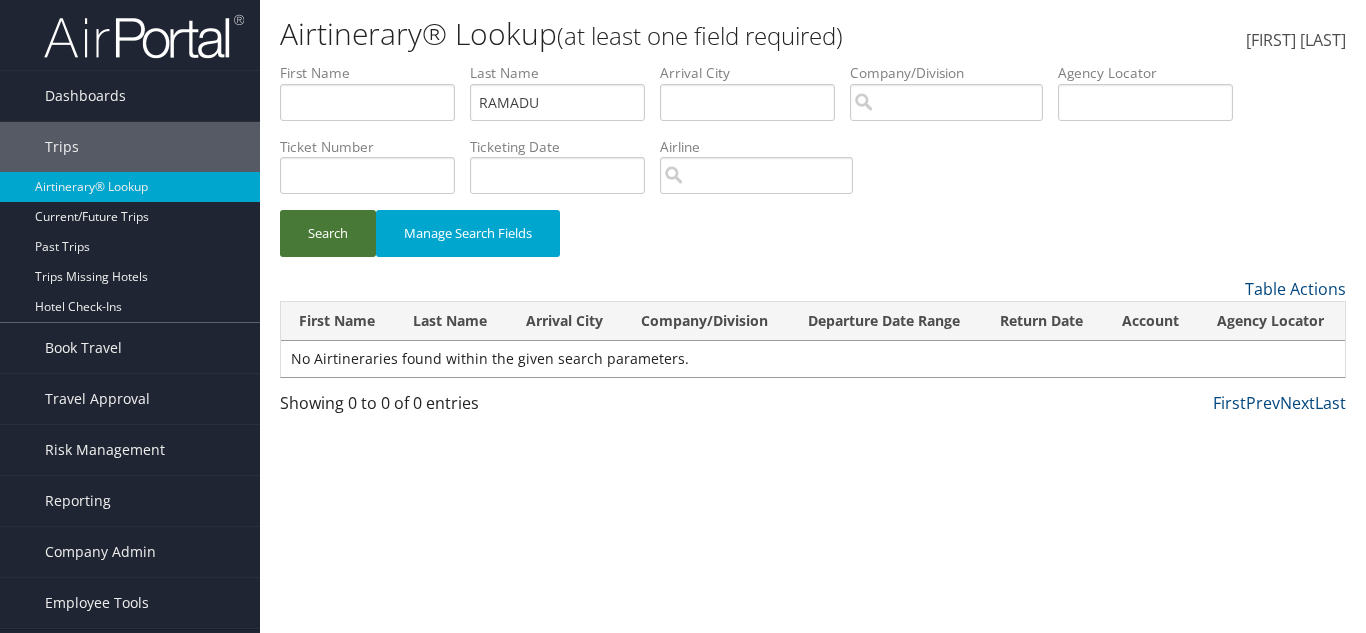 click on "Search" at bounding box center (328, 233) 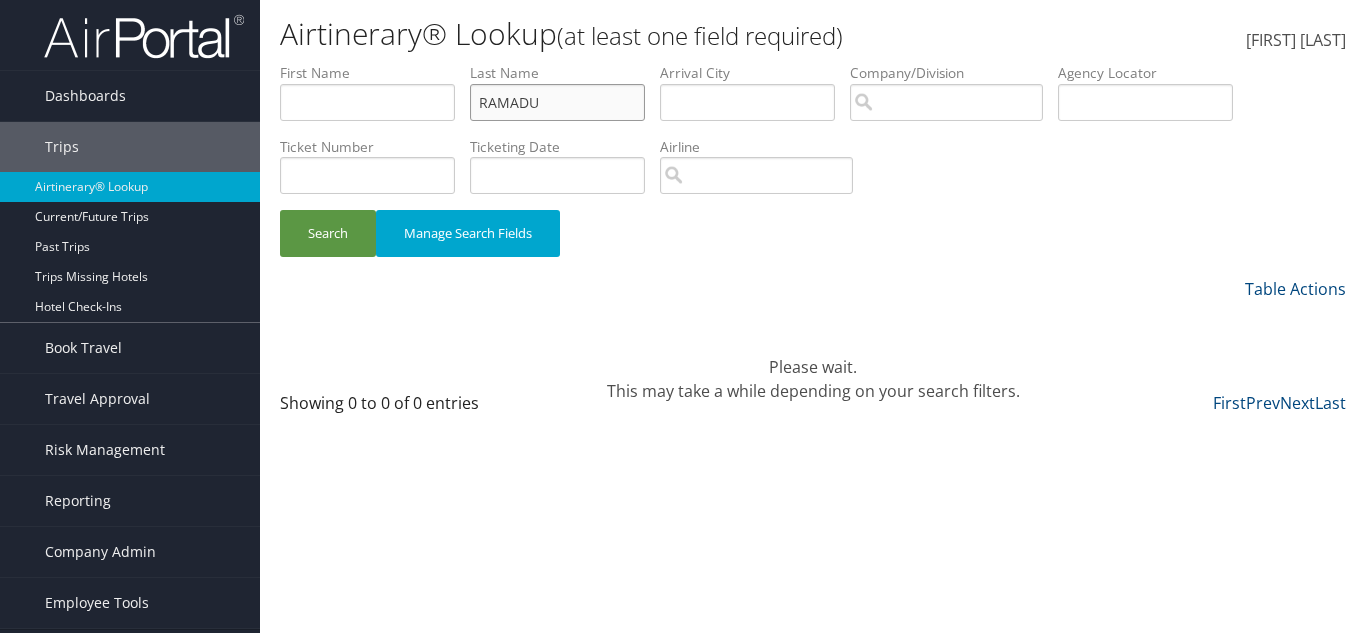 drag, startPoint x: 459, startPoint y: 101, endPoint x: 350, endPoint y: 105, distance: 109.07337 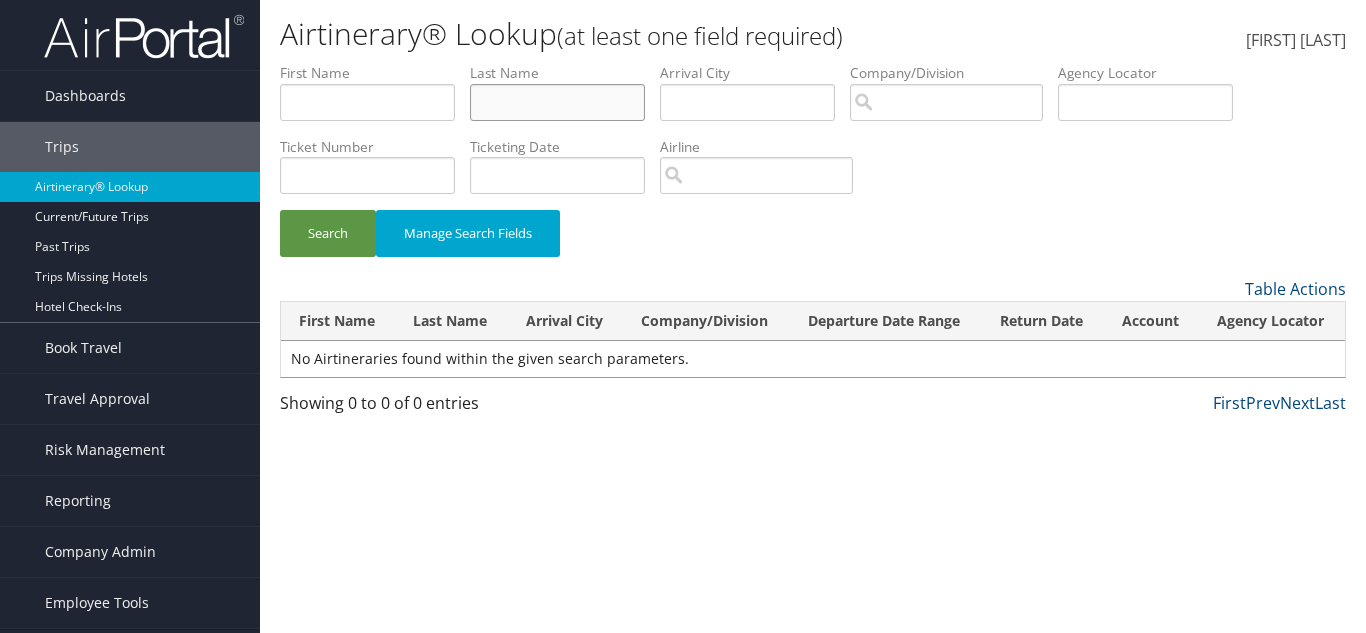 type 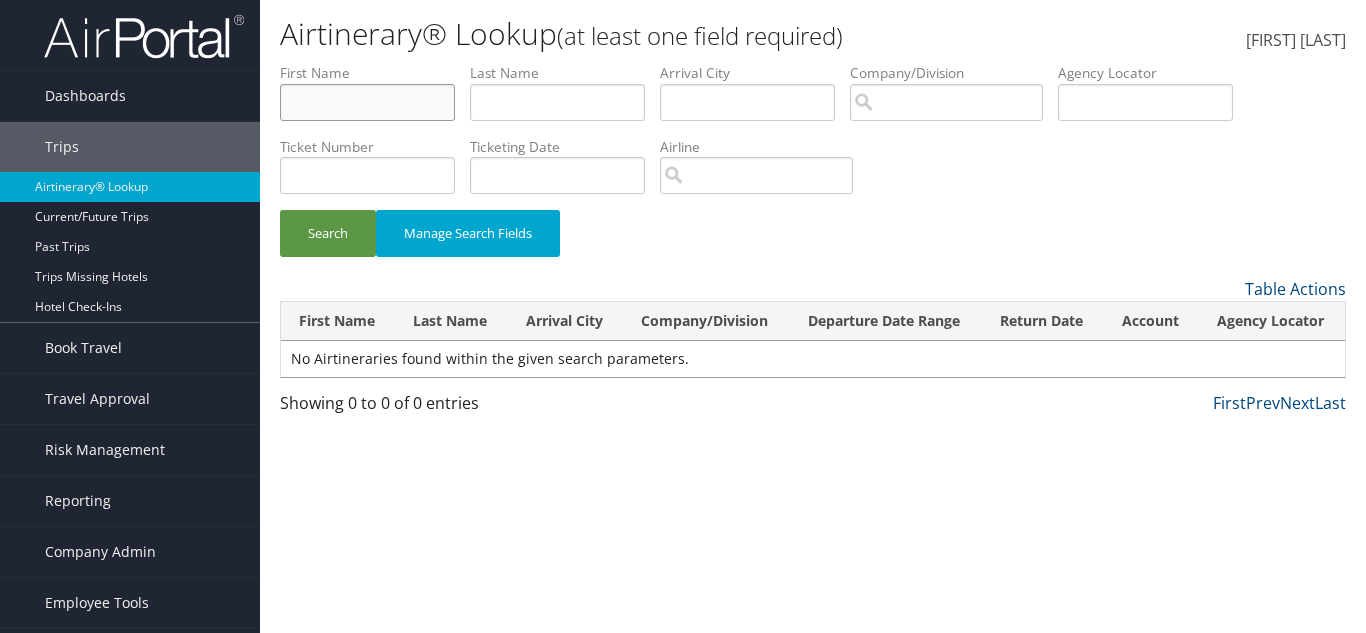 click at bounding box center (367, 102) 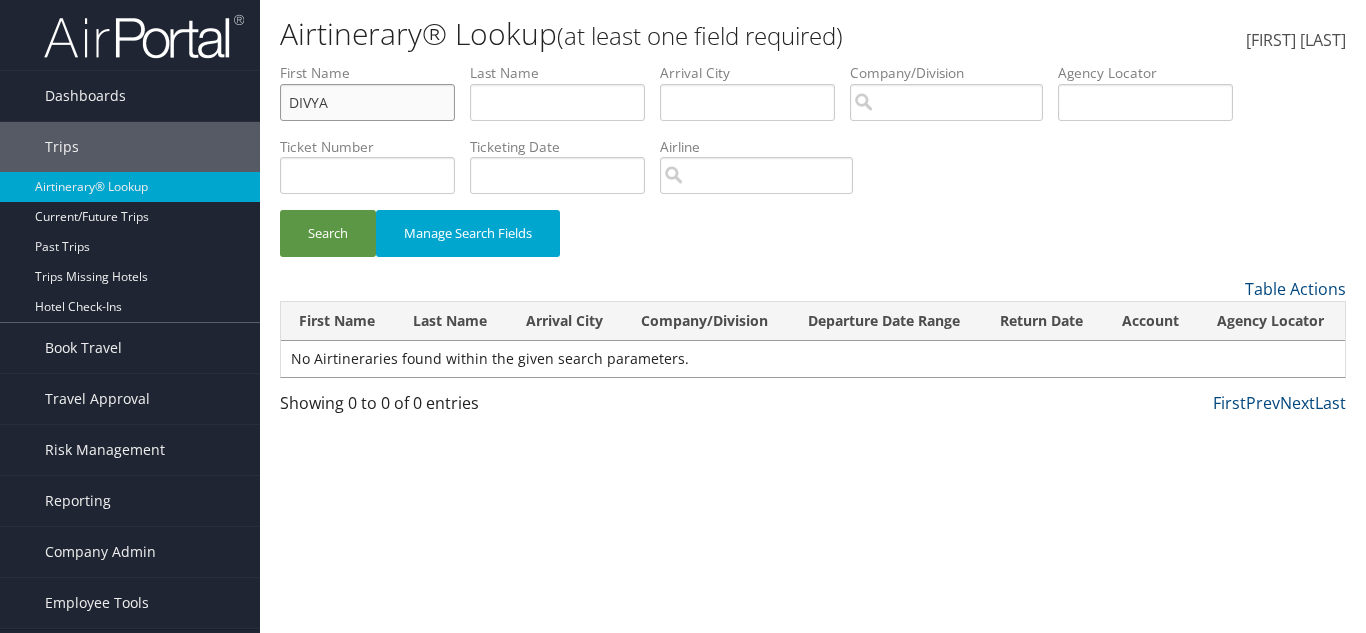 type on "DIVYA" 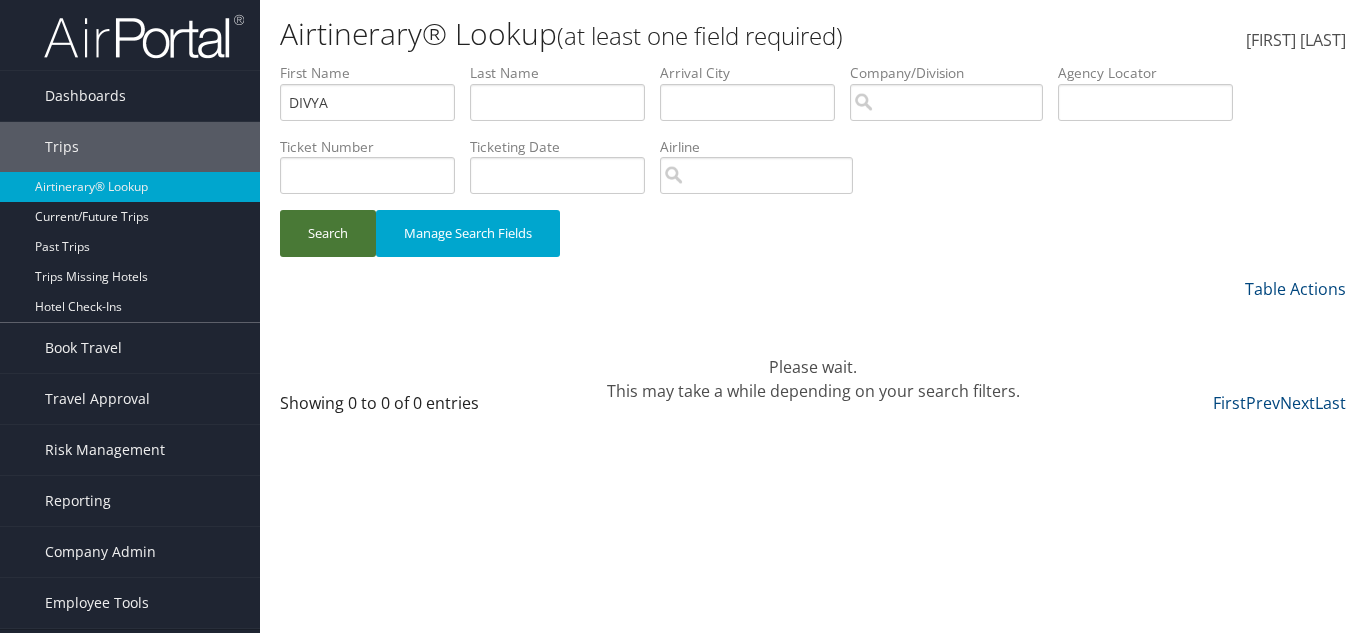 click on "Search" at bounding box center (328, 233) 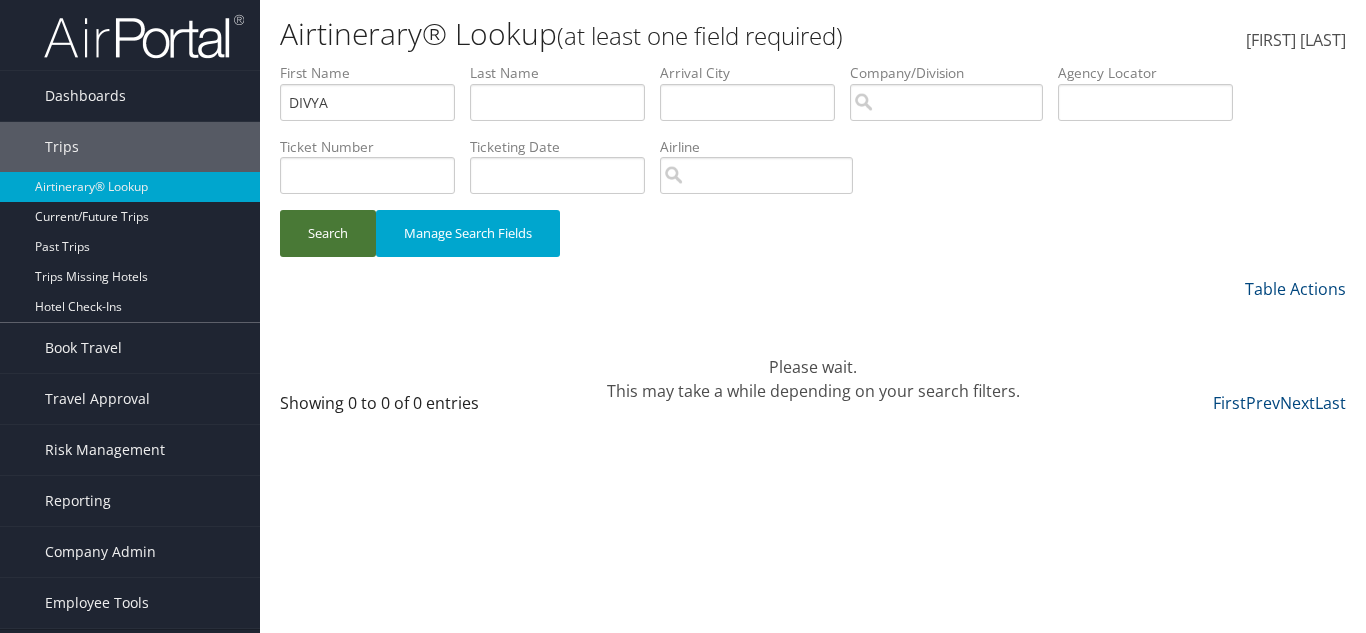 click on "Search" at bounding box center (328, 233) 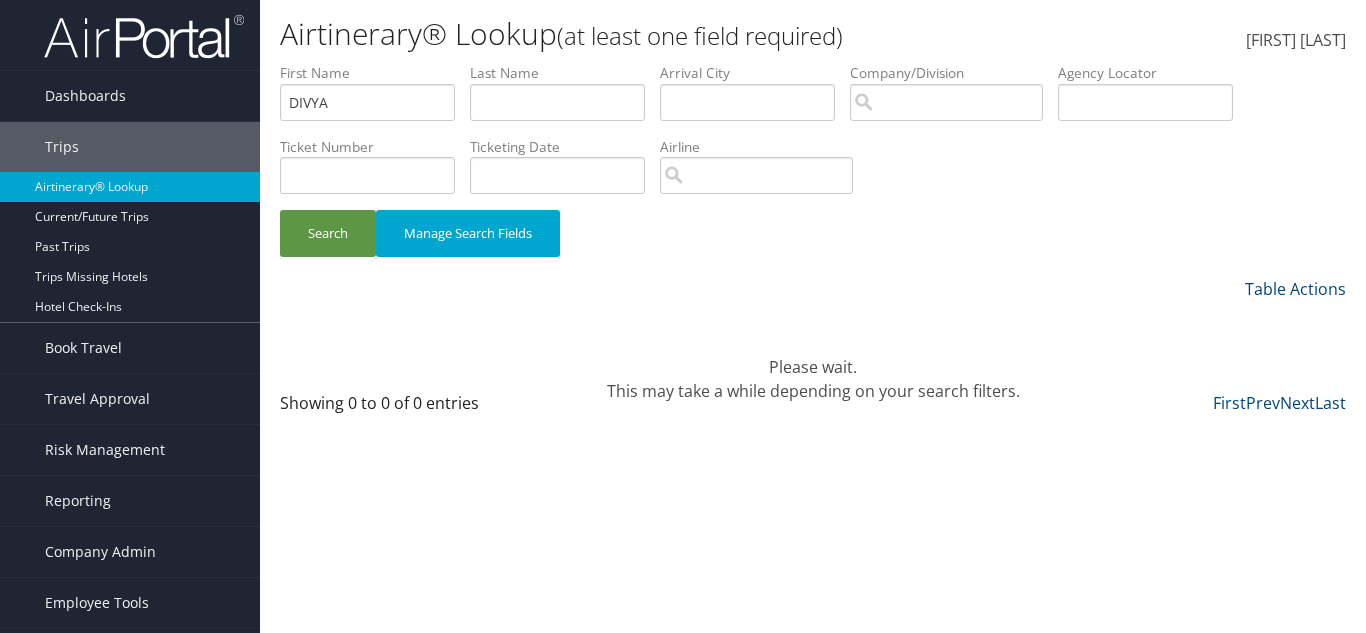 drag, startPoint x: 694, startPoint y: 265, endPoint x: 462, endPoint y: 6, distance: 347.71396 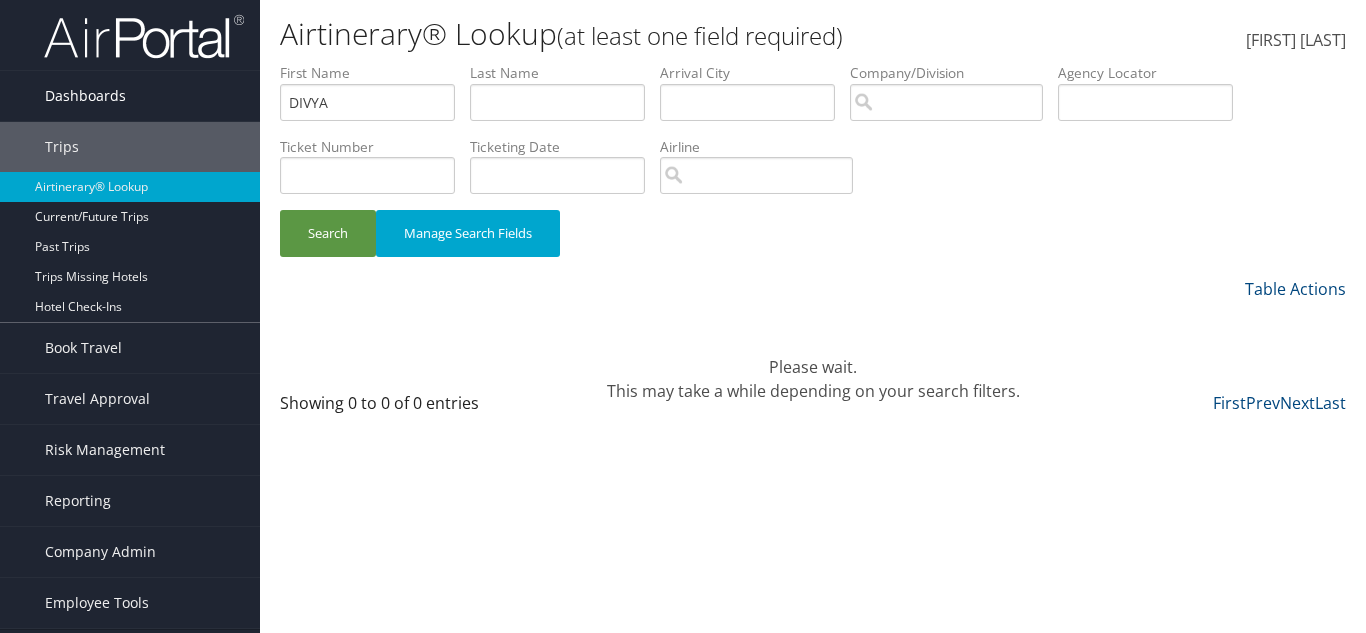 click on "Dashboards" at bounding box center (130, 96) 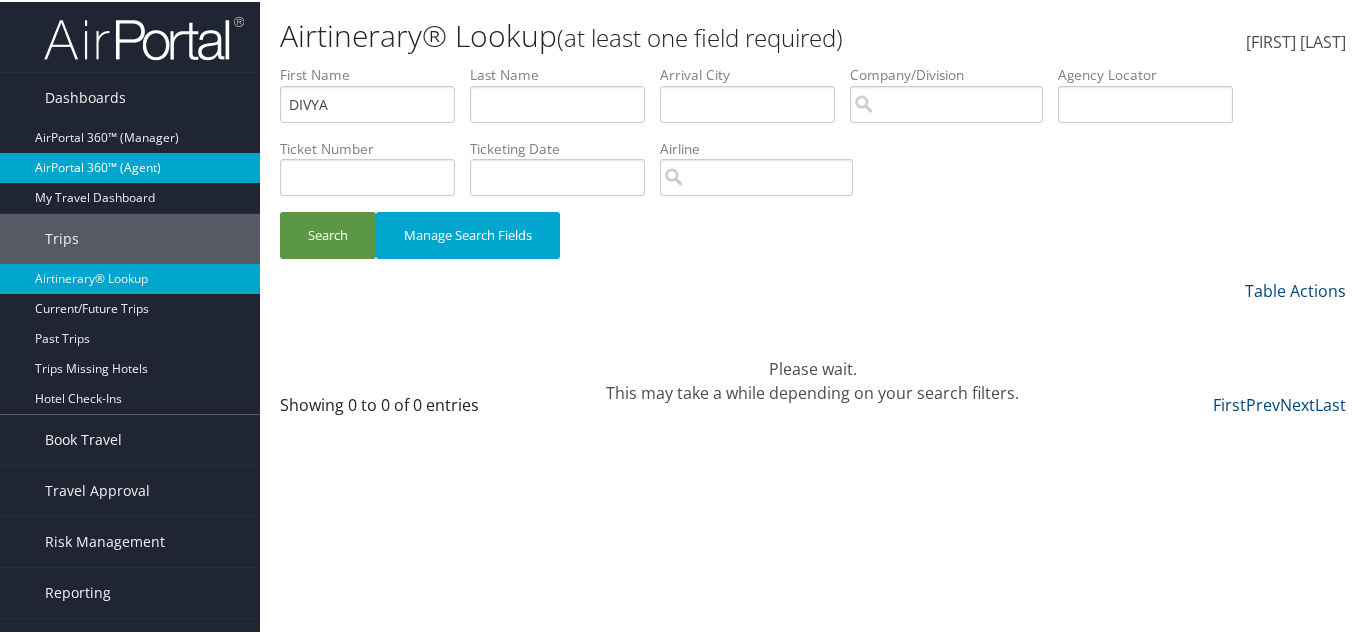 click on "AirPortal 360™ (Agent)" at bounding box center [130, 166] 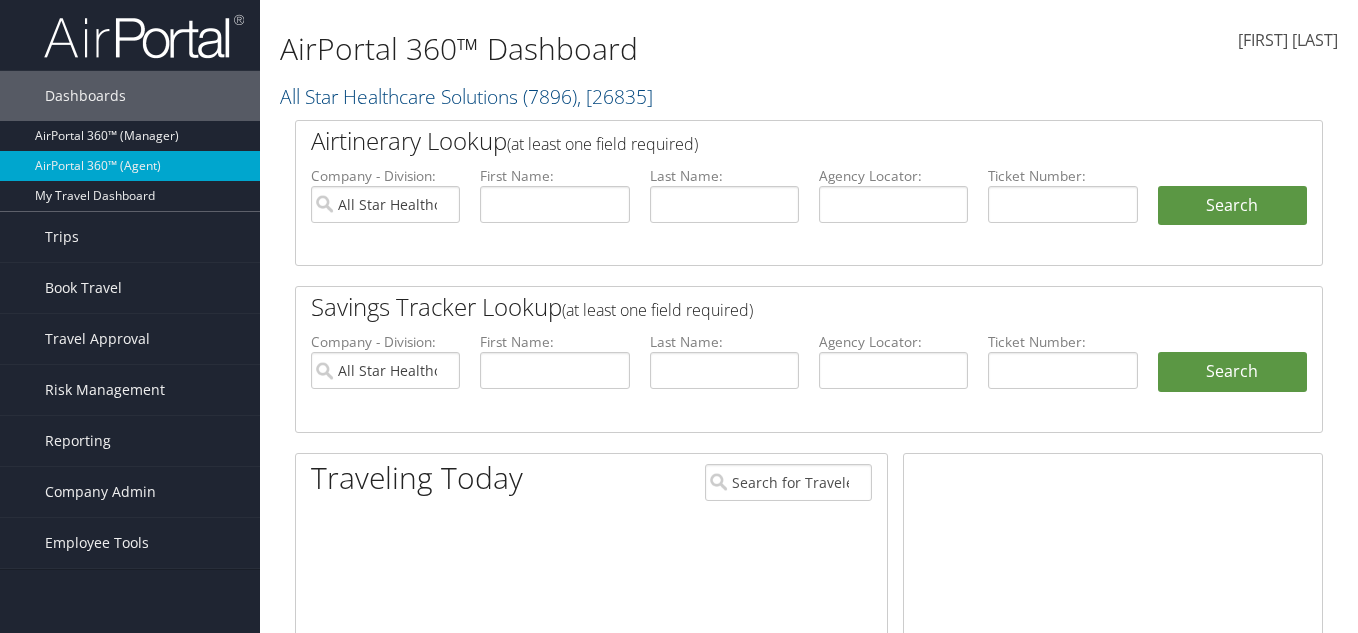 scroll, scrollTop: 0, scrollLeft: 0, axis: both 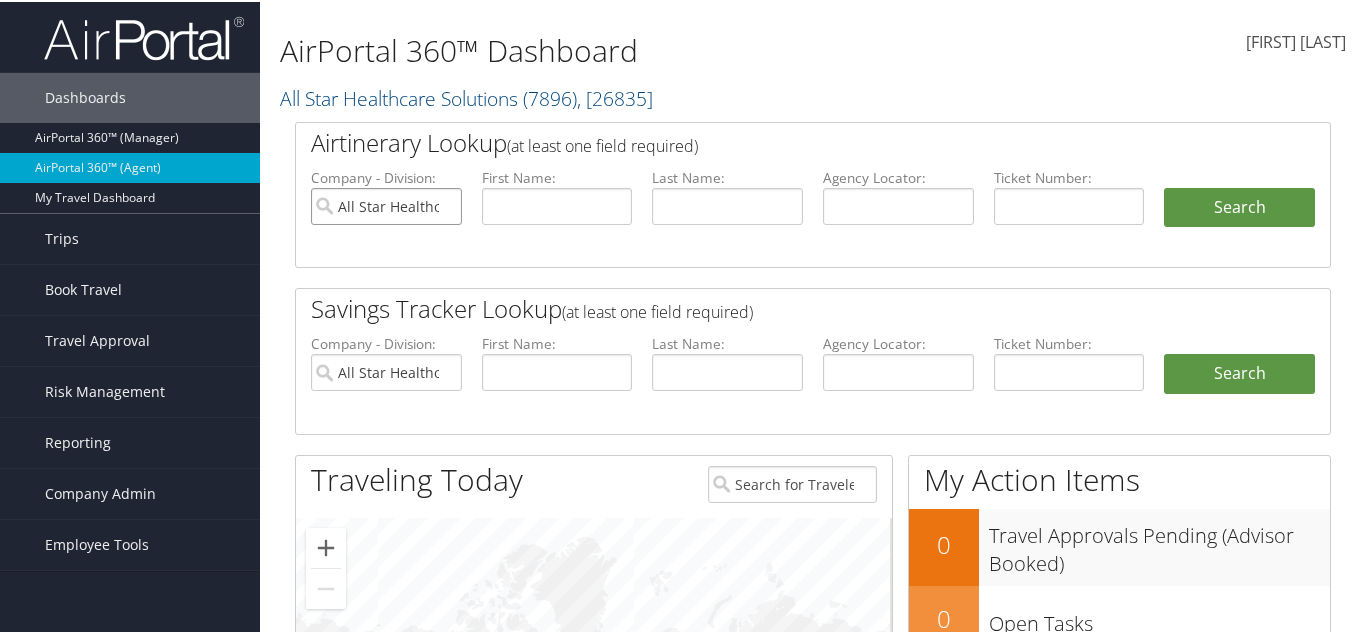 click on "All Star Healthcare Solutions" at bounding box center [386, 204] 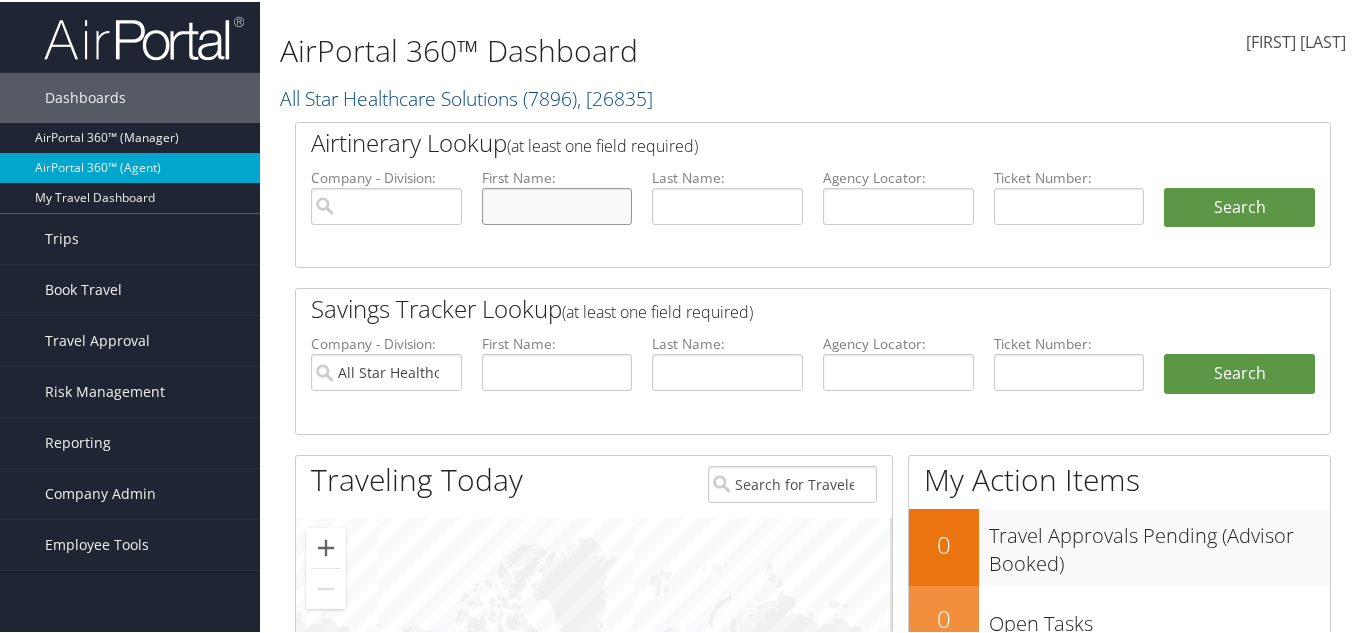click at bounding box center (557, 204) 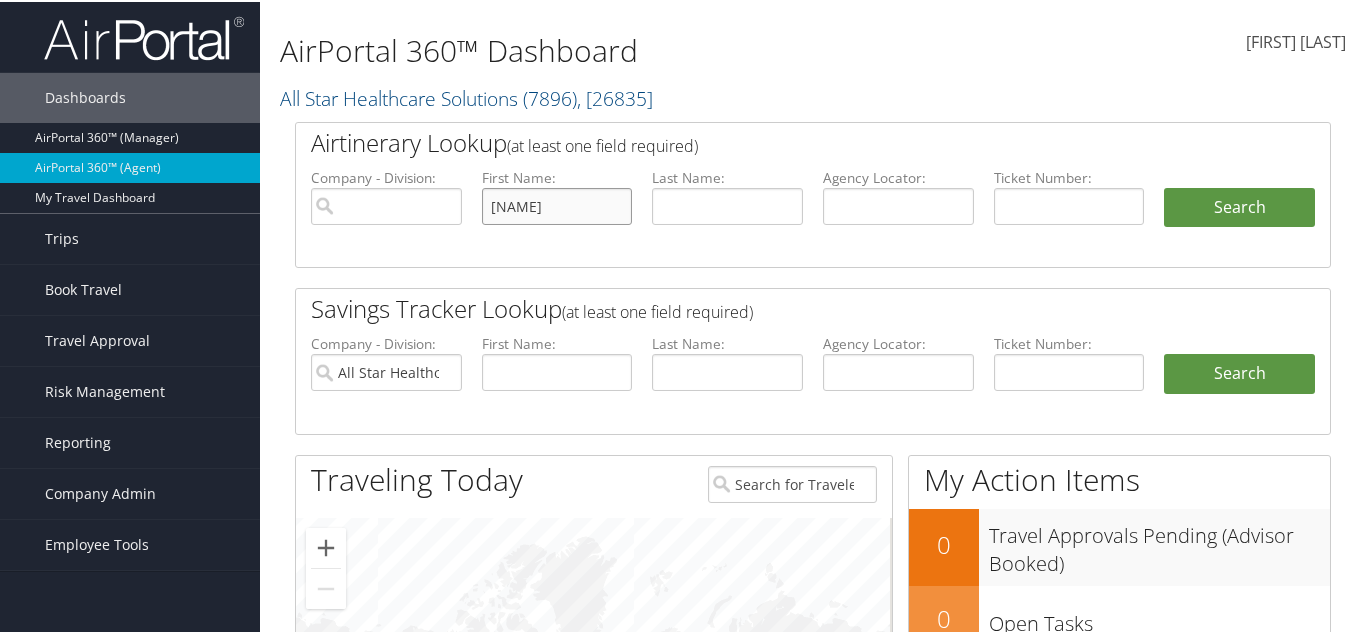 type on "[NAME]" 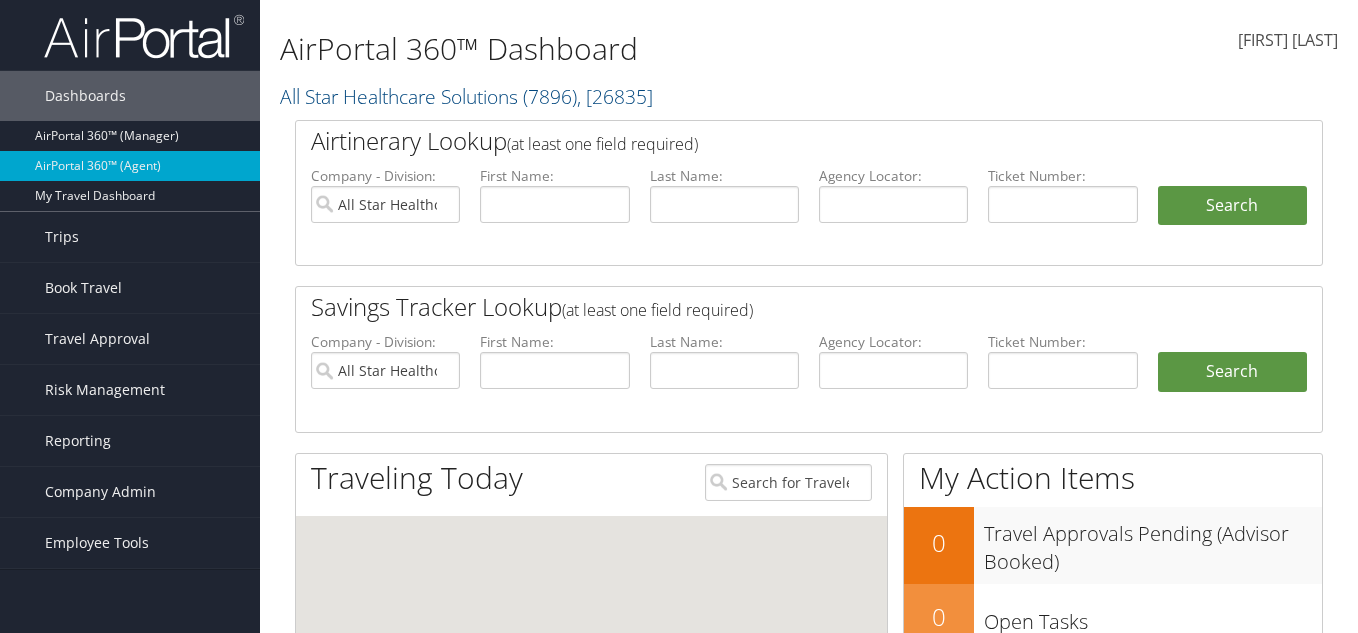 scroll, scrollTop: 0, scrollLeft: 0, axis: both 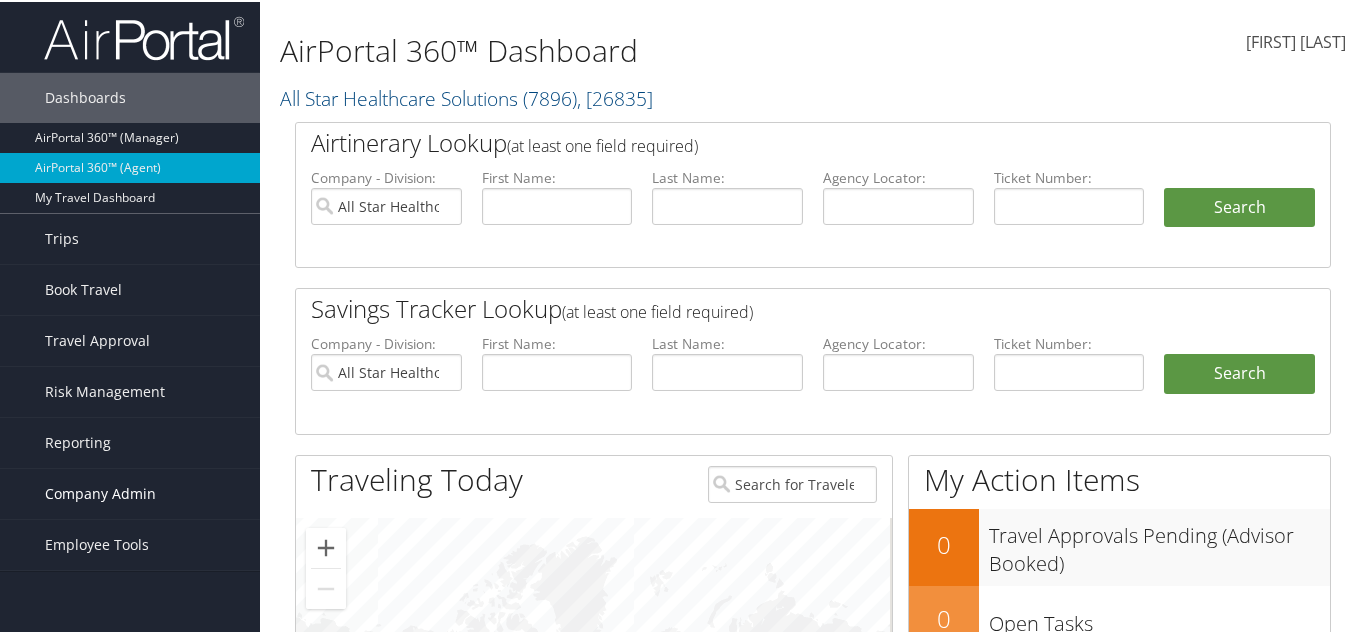 click on "Company Admin" at bounding box center (100, 492) 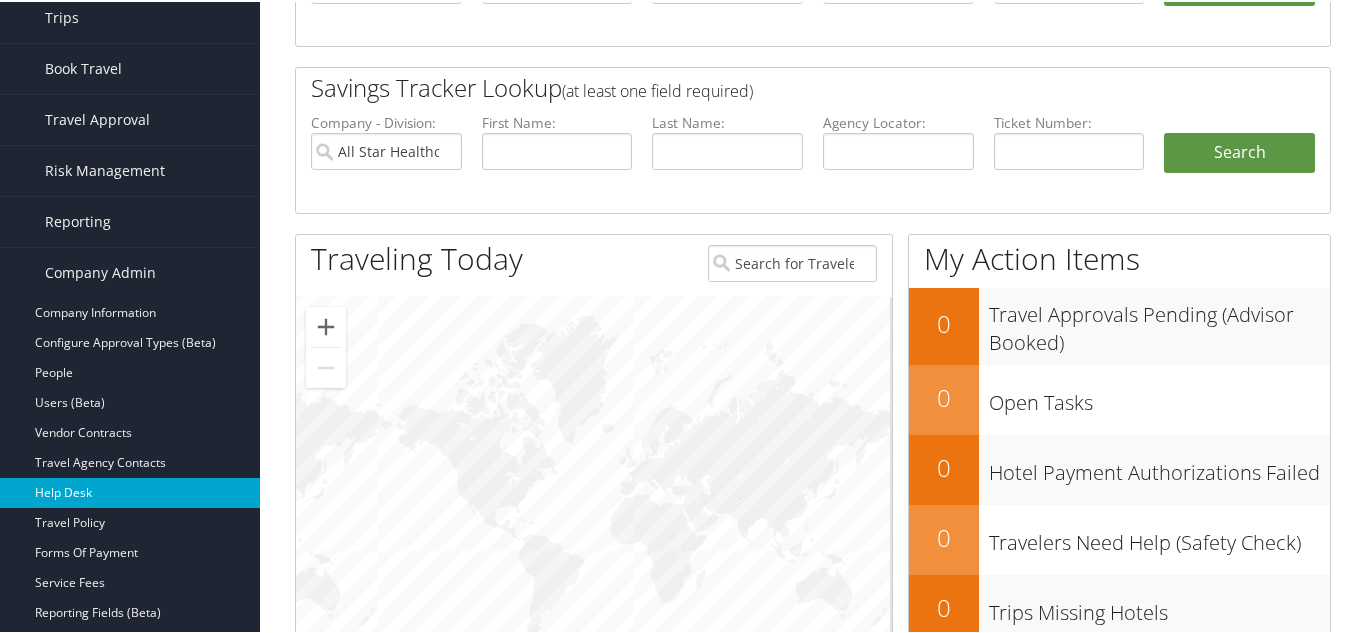 scroll, scrollTop: 400, scrollLeft: 0, axis: vertical 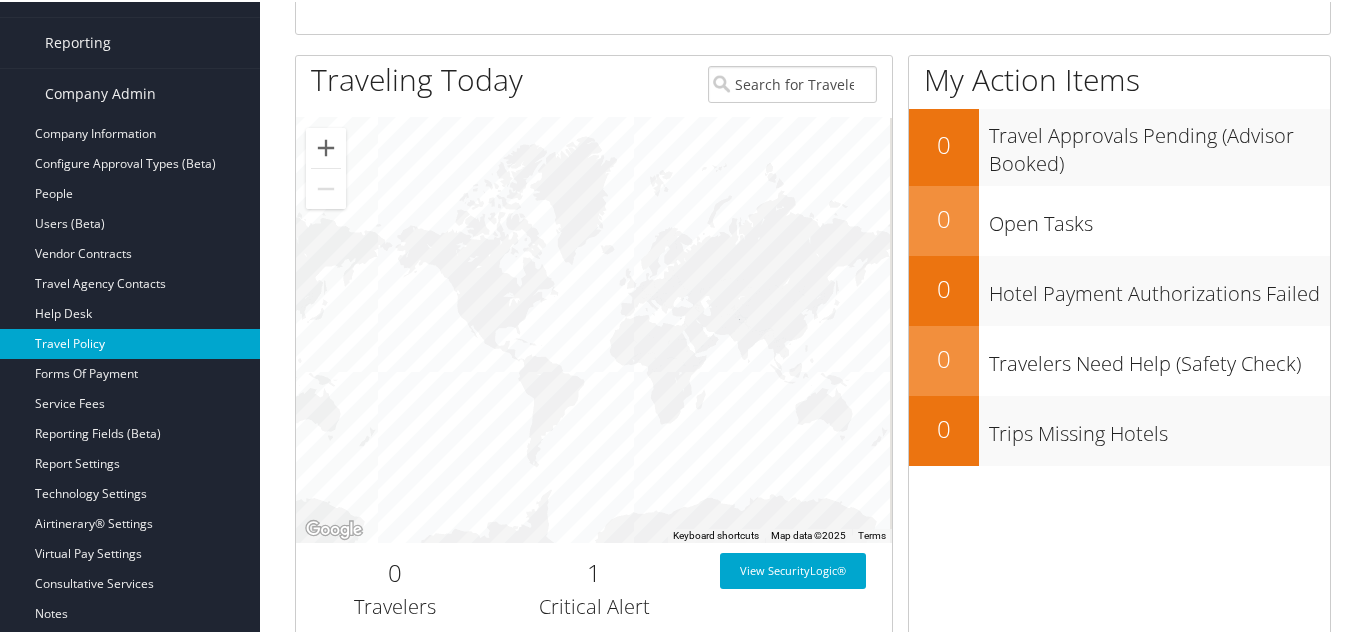 click on "Travel Policy" at bounding box center (130, 342) 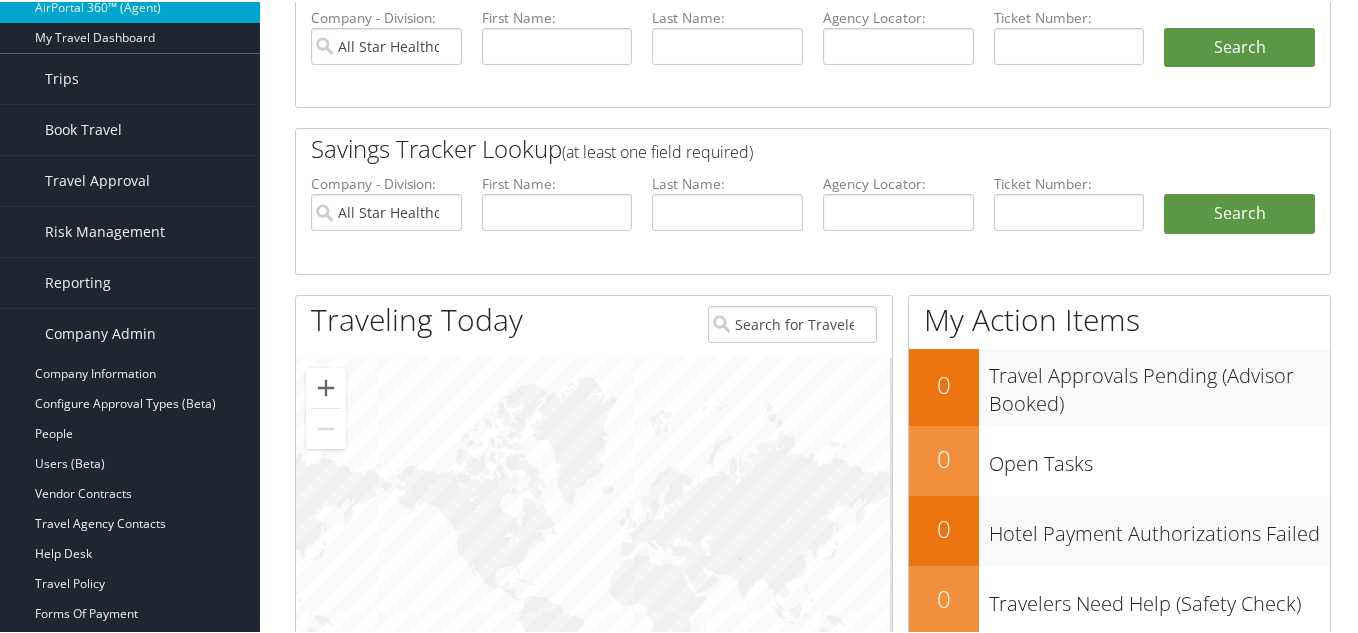 scroll, scrollTop: 0, scrollLeft: 0, axis: both 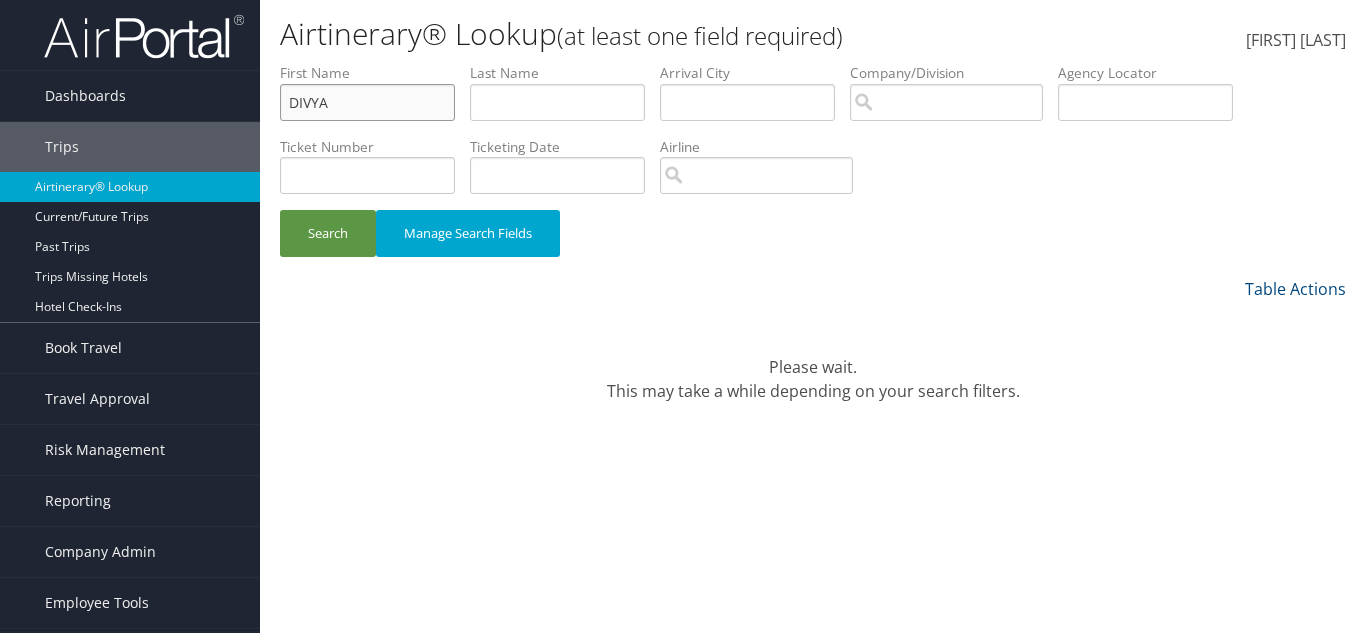 drag, startPoint x: 347, startPoint y: 103, endPoint x: 293, endPoint y: 94, distance: 54.74486 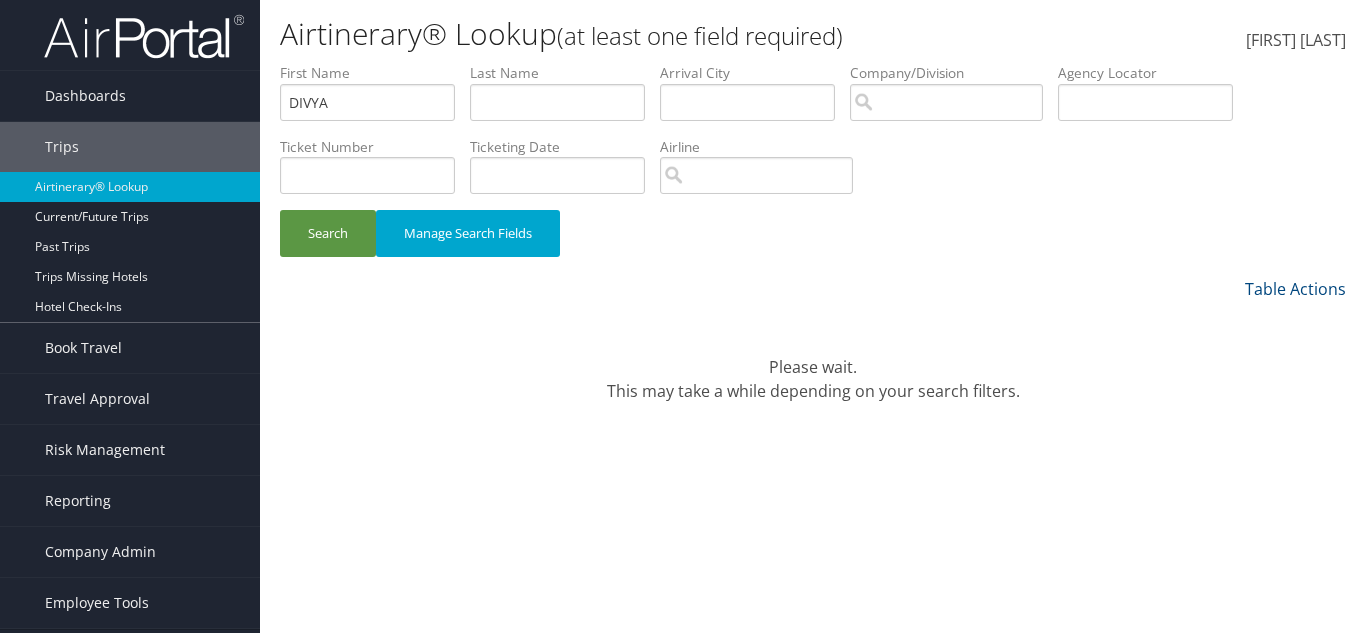 click on "Airtinerary® Lookup  (at least one field required)" at bounding box center (635, 34) 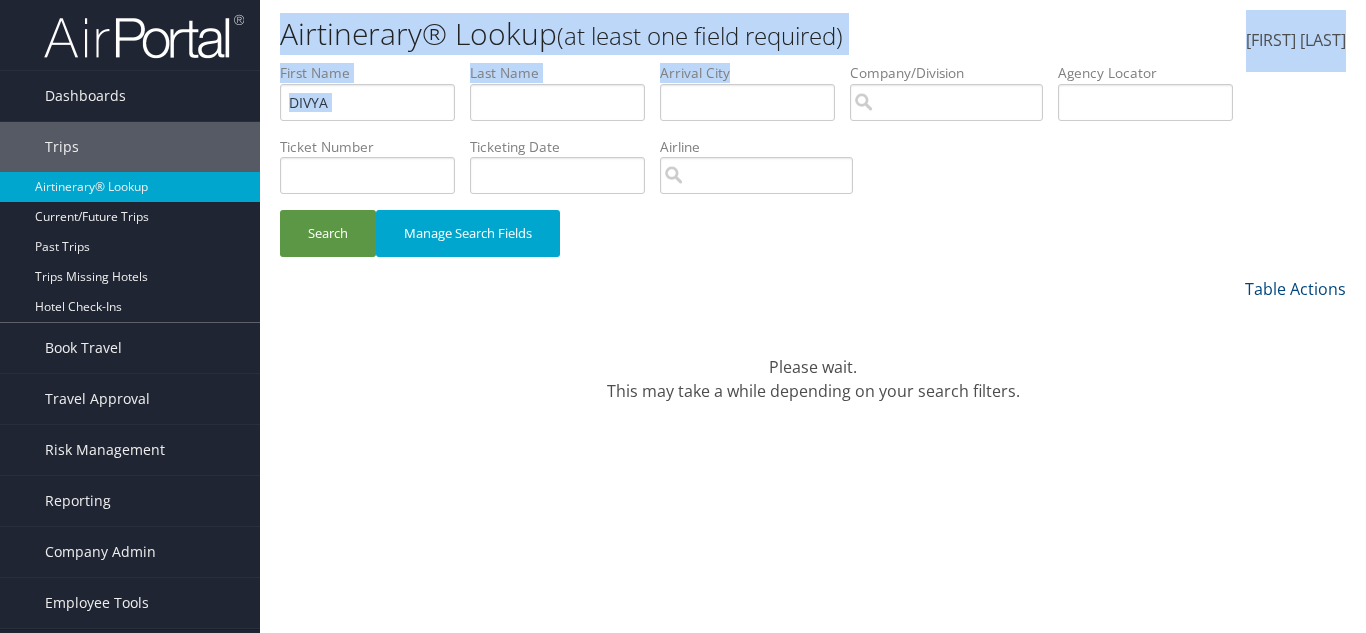 drag, startPoint x: 288, startPoint y: 31, endPoint x: 785, endPoint y: 72, distance: 498.6883 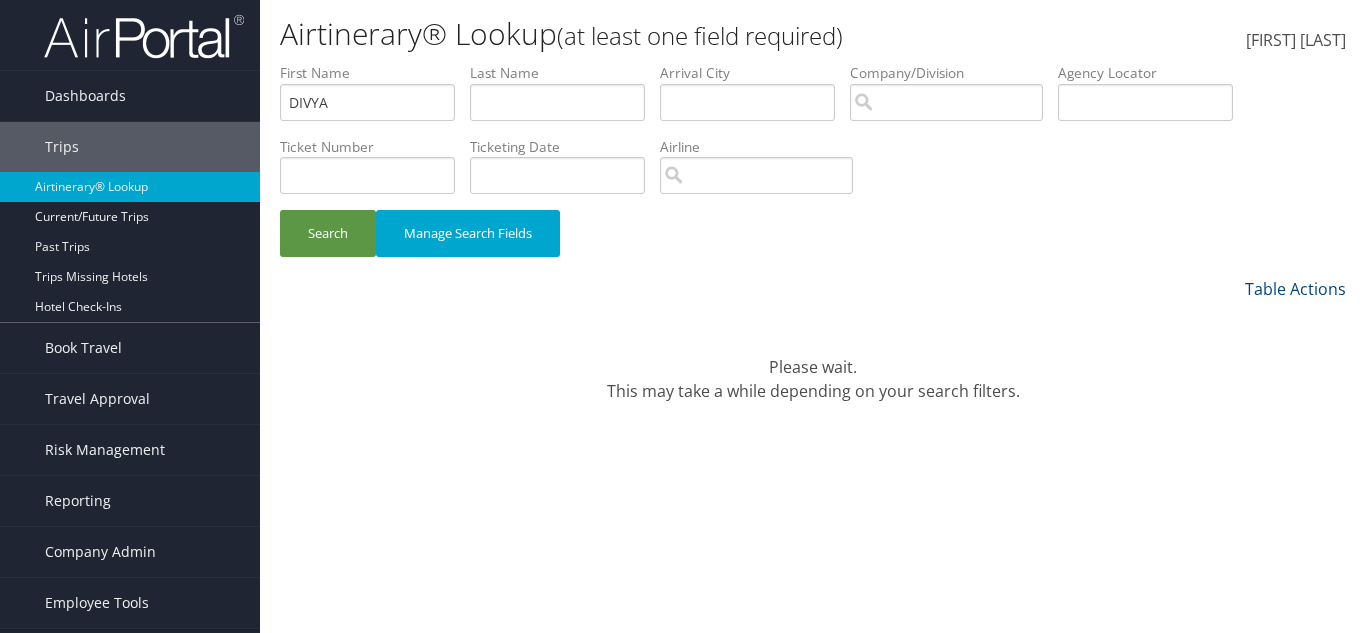click on "Elzobia Smith
Elzobia Smith
My Settings
Travel Agency Contacts
Log Consulting Time
View Travel Profile
Give Feedback
Sign Out" at bounding box center [1138, 49] 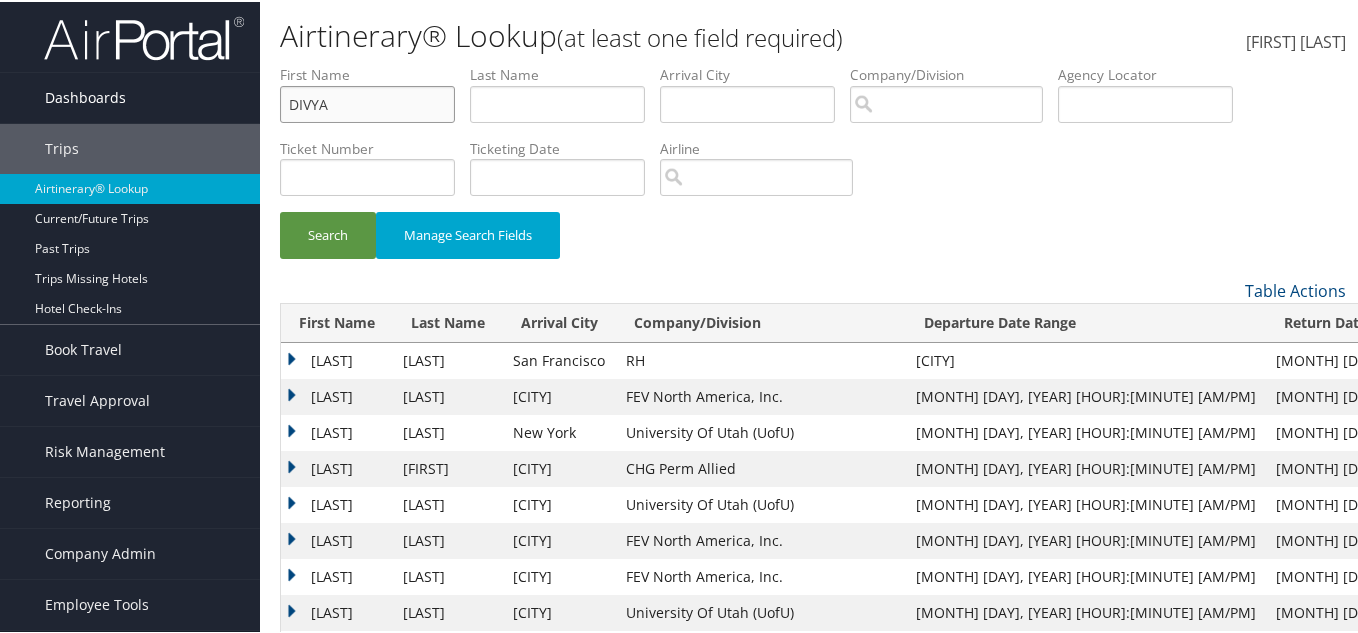 drag, startPoint x: 356, startPoint y: 89, endPoint x: 129, endPoint y: 118, distance: 228.84492 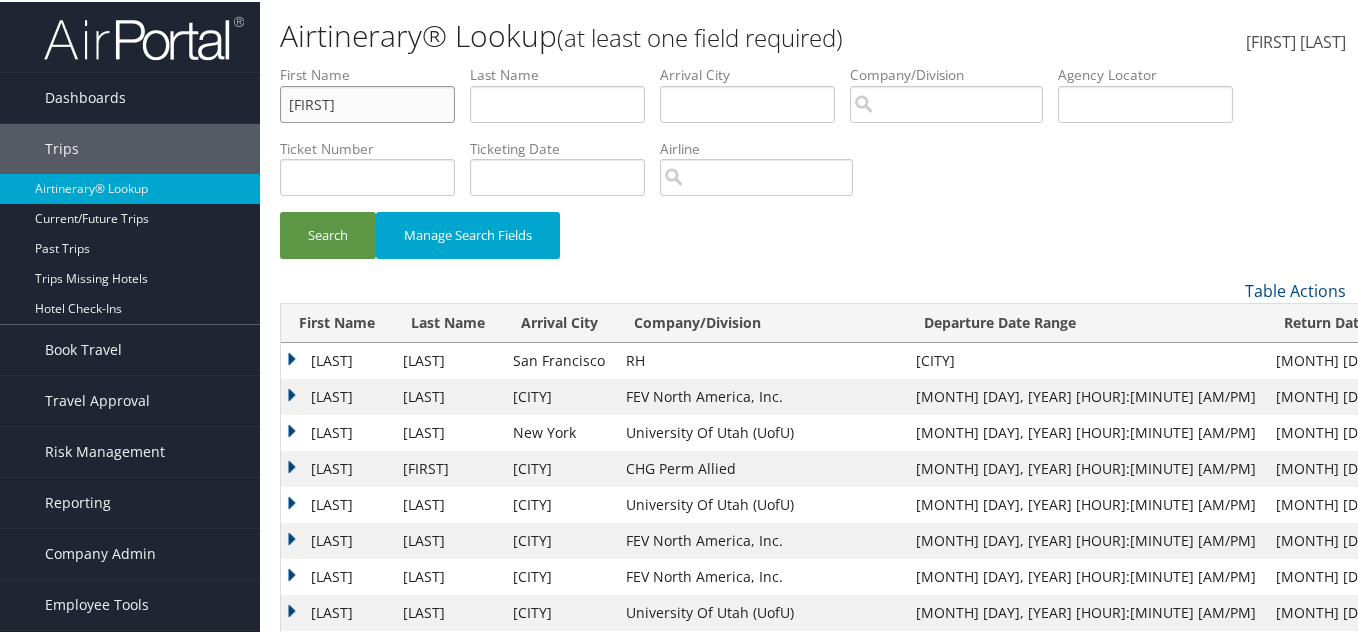 type on "SIYENA" 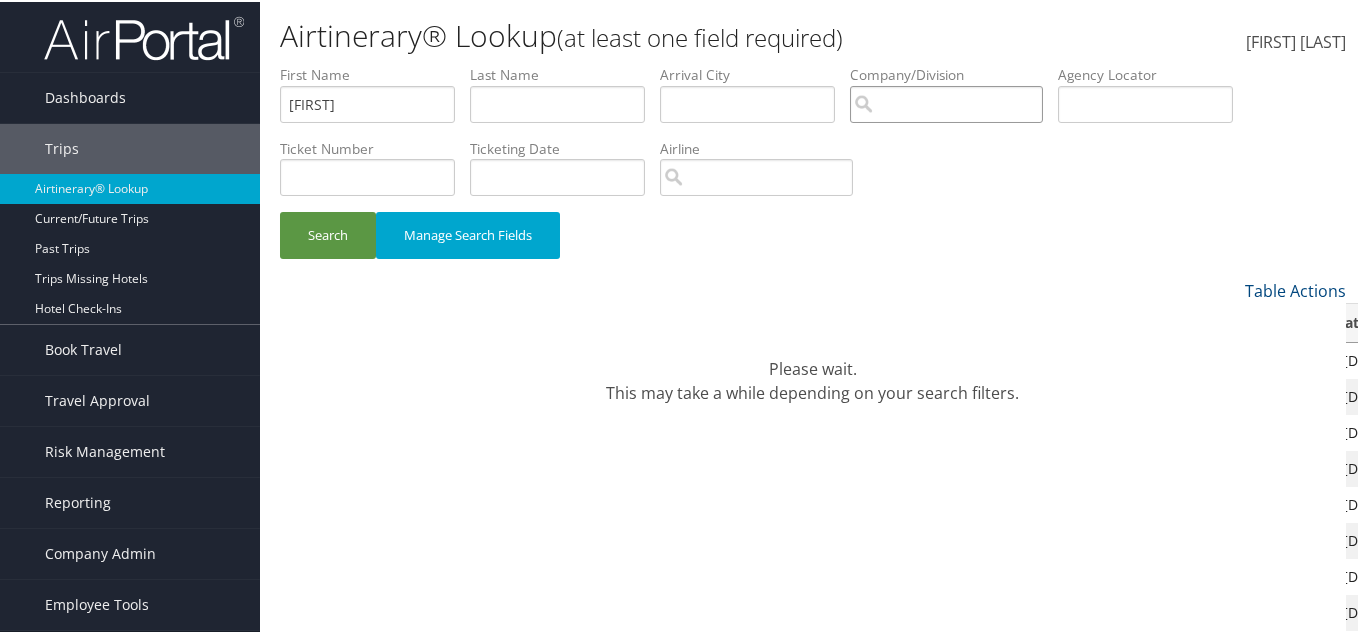 click at bounding box center [946, 102] 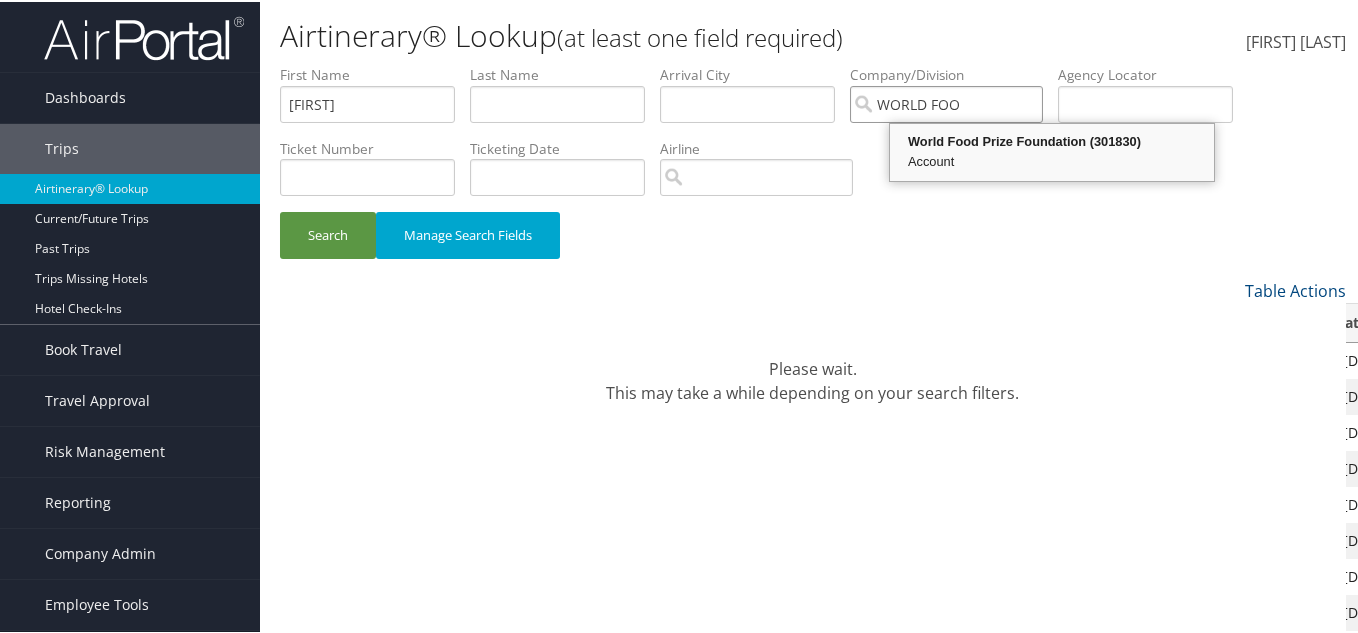 click on "Account" at bounding box center (1052, 160) 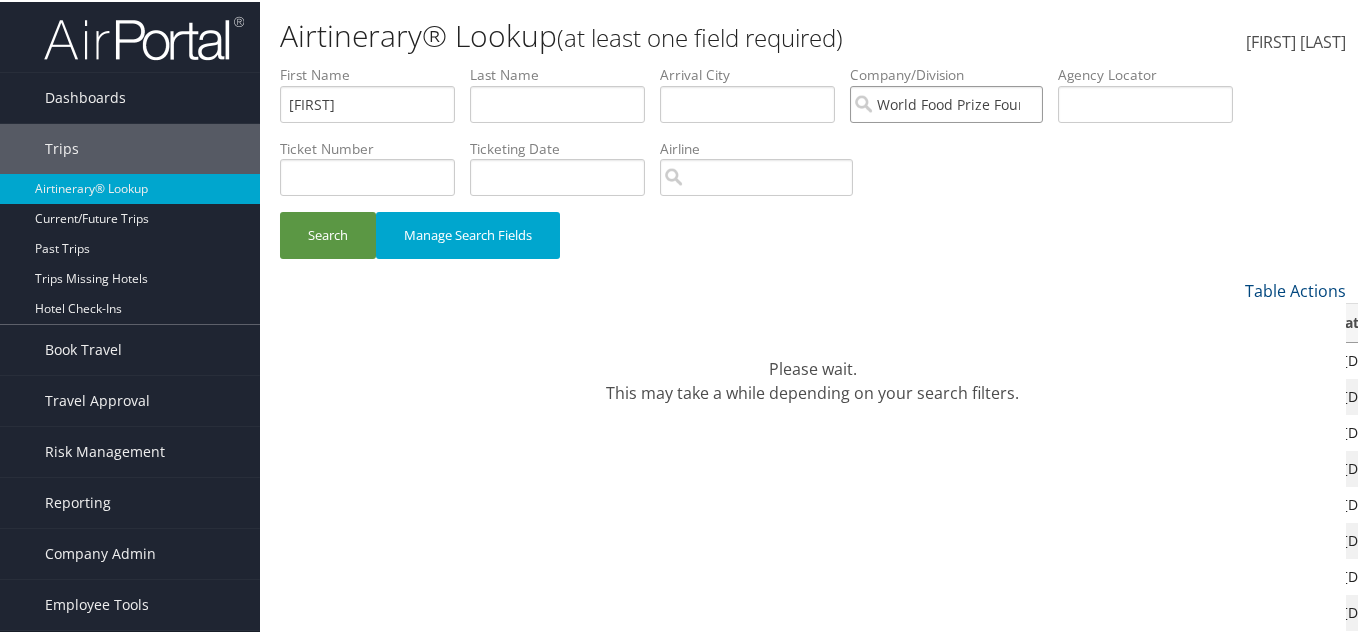 type on "World Food Prize Foundation" 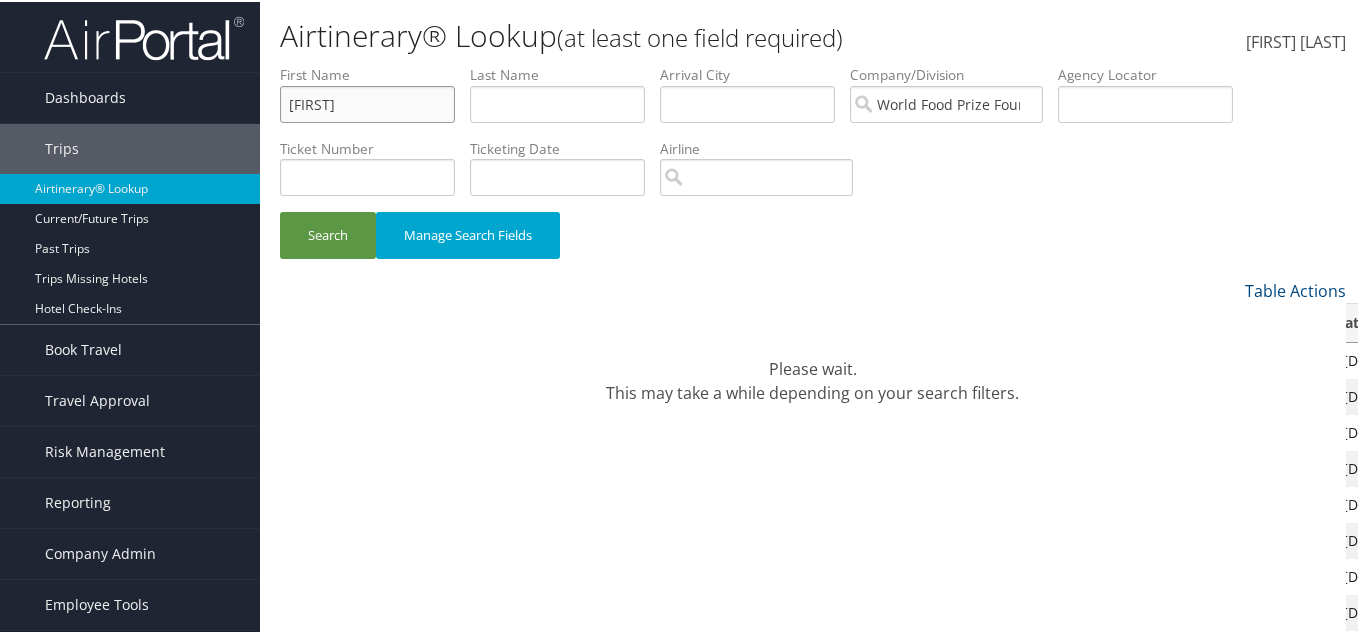 drag, startPoint x: 362, startPoint y: 102, endPoint x: 68, endPoint y: 65, distance: 296.3191 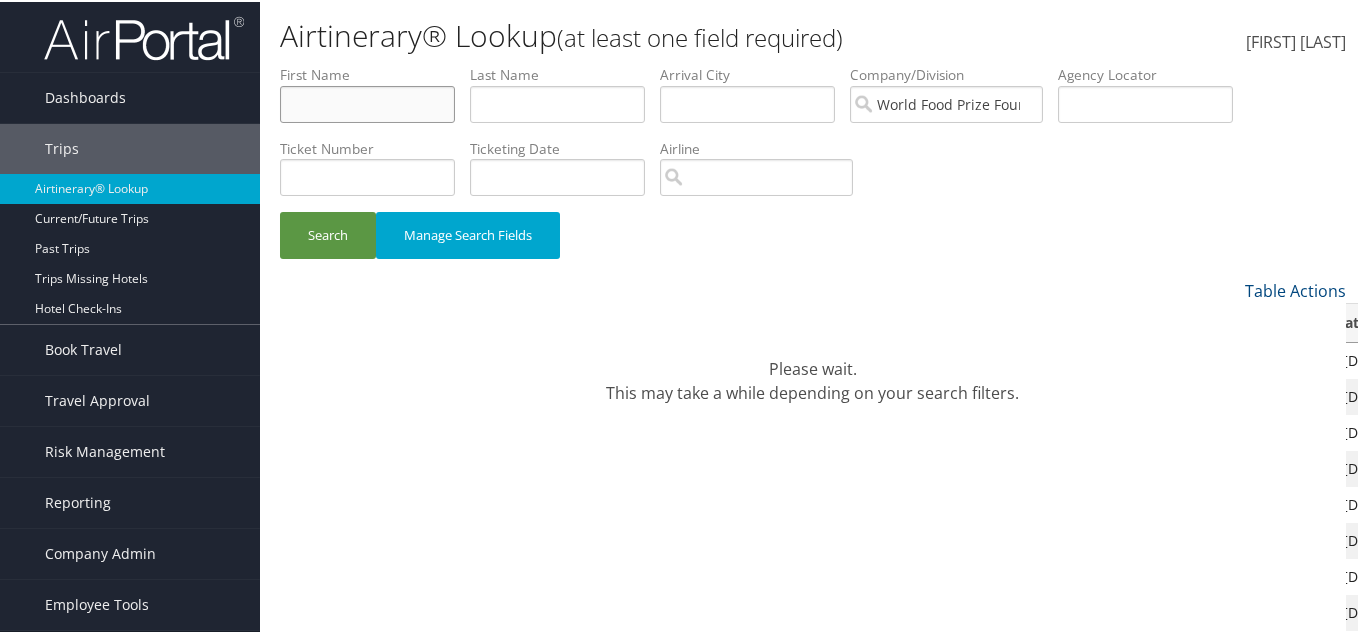 type 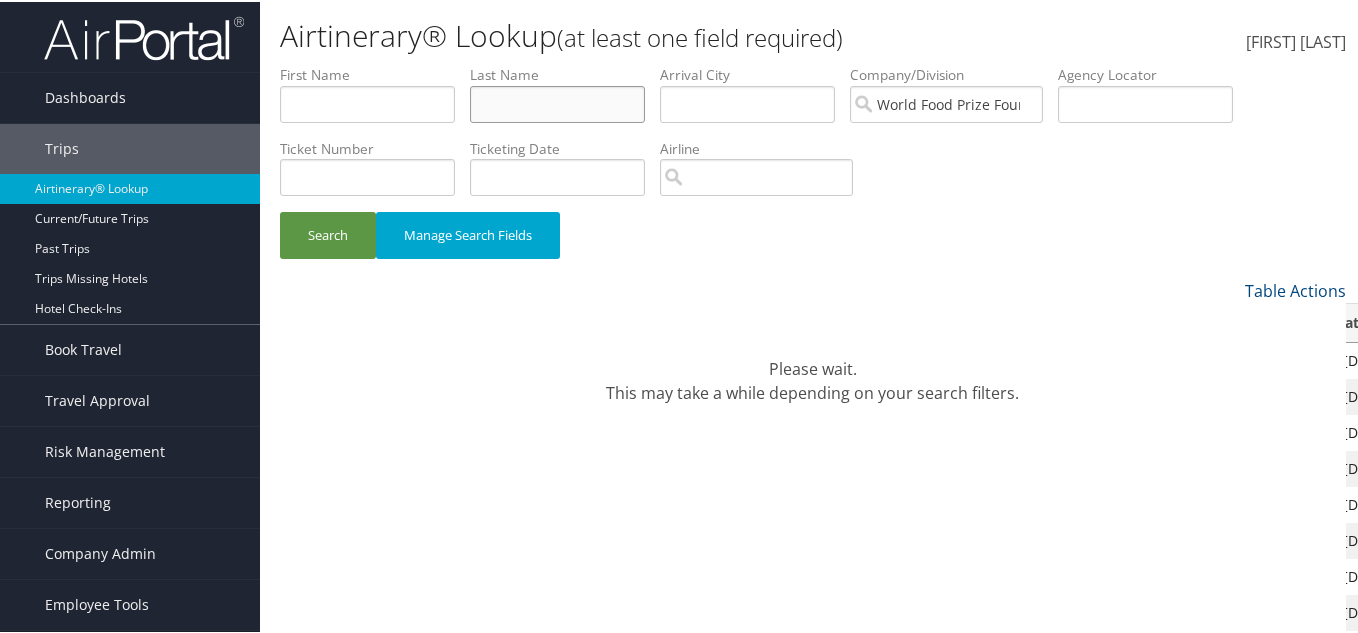 click at bounding box center (557, 102) 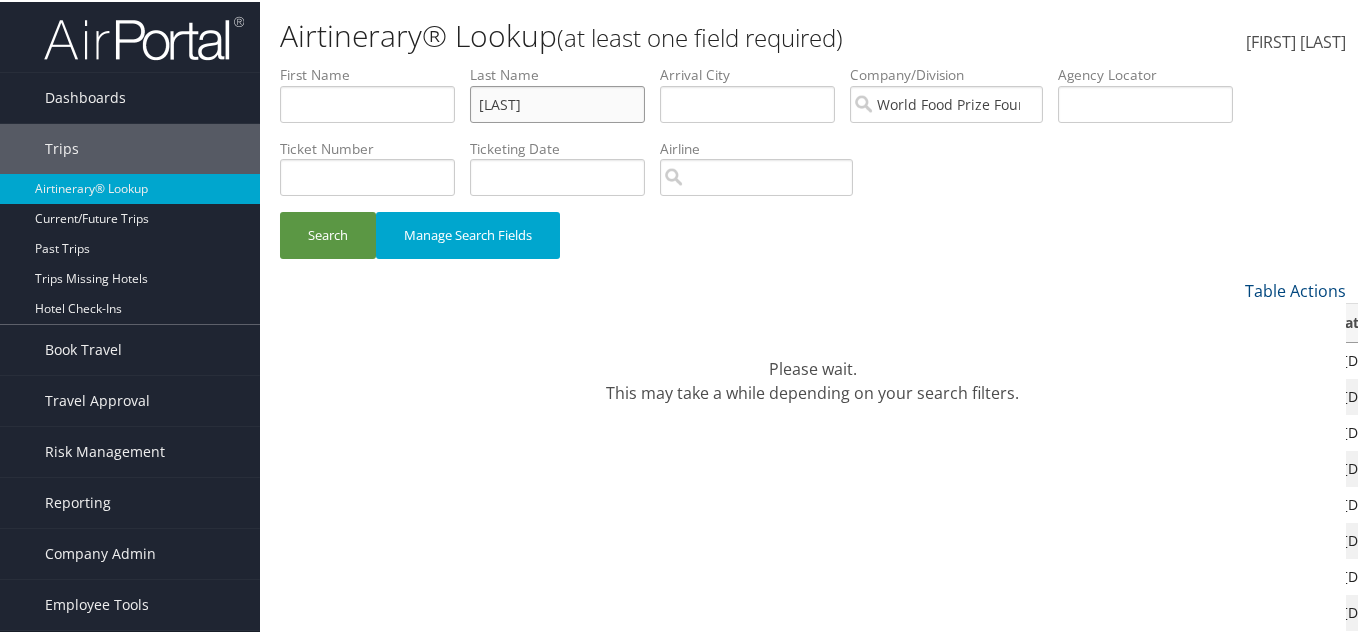 type on "BROWN" 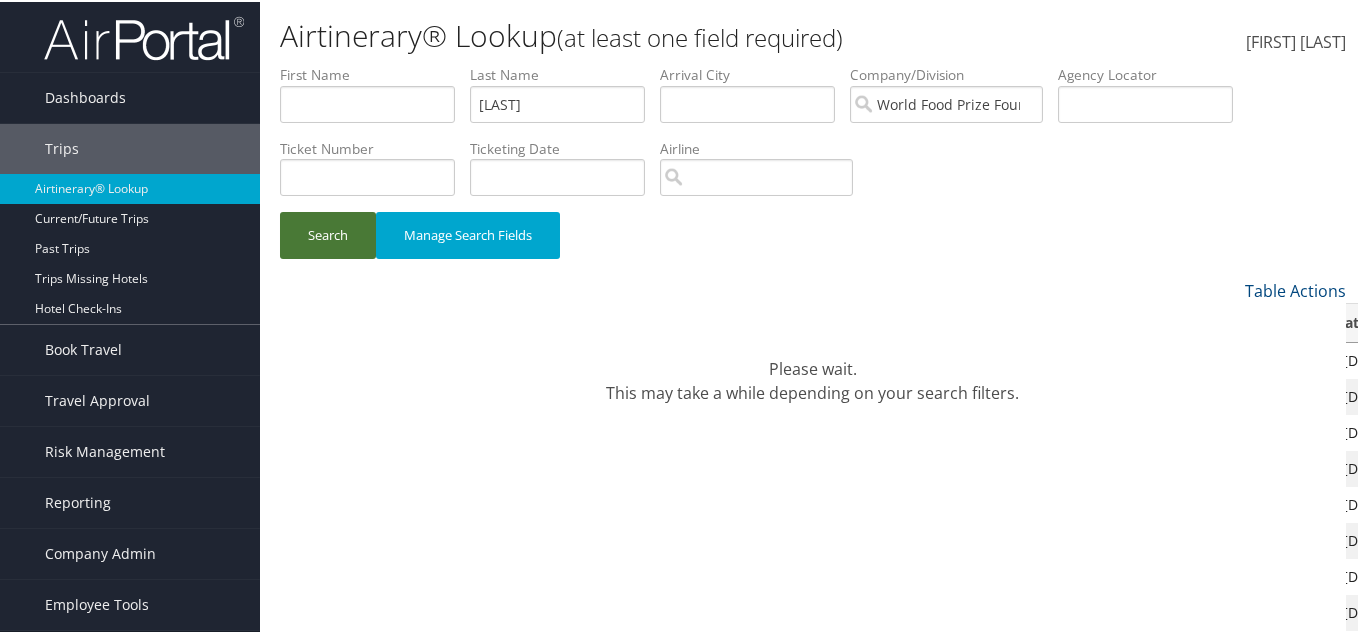 click on "Search" at bounding box center (328, 233) 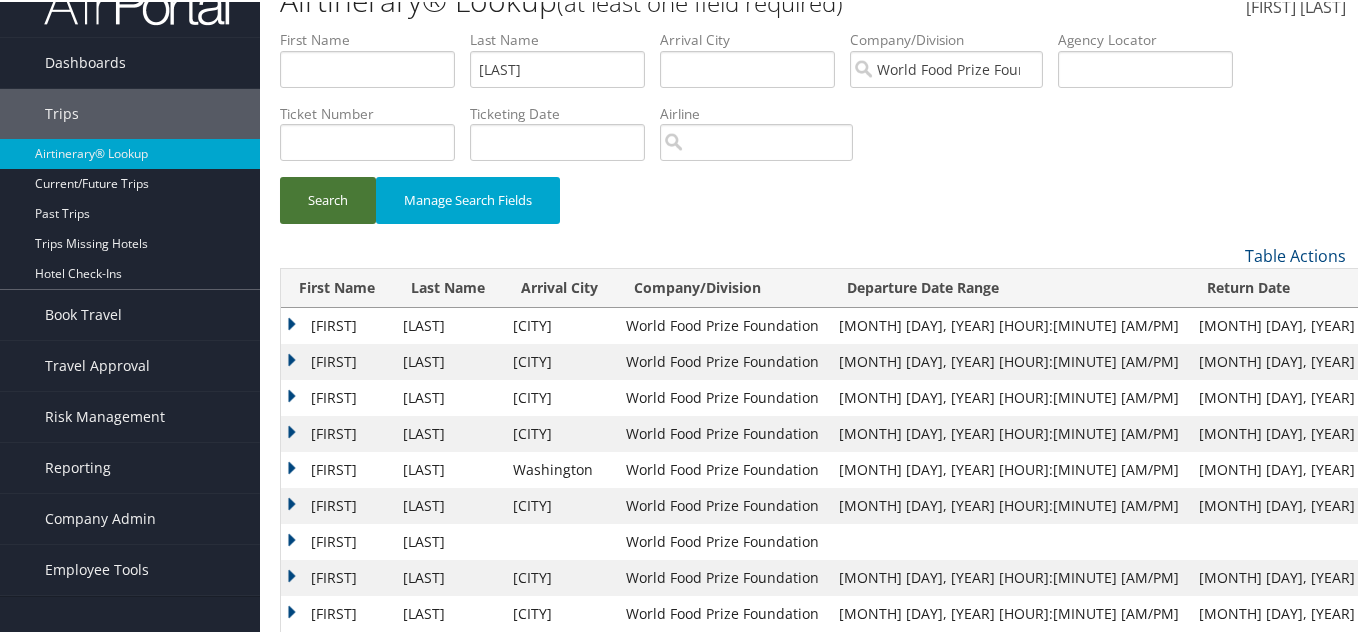 scroll, scrollTop: 0, scrollLeft: 0, axis: both 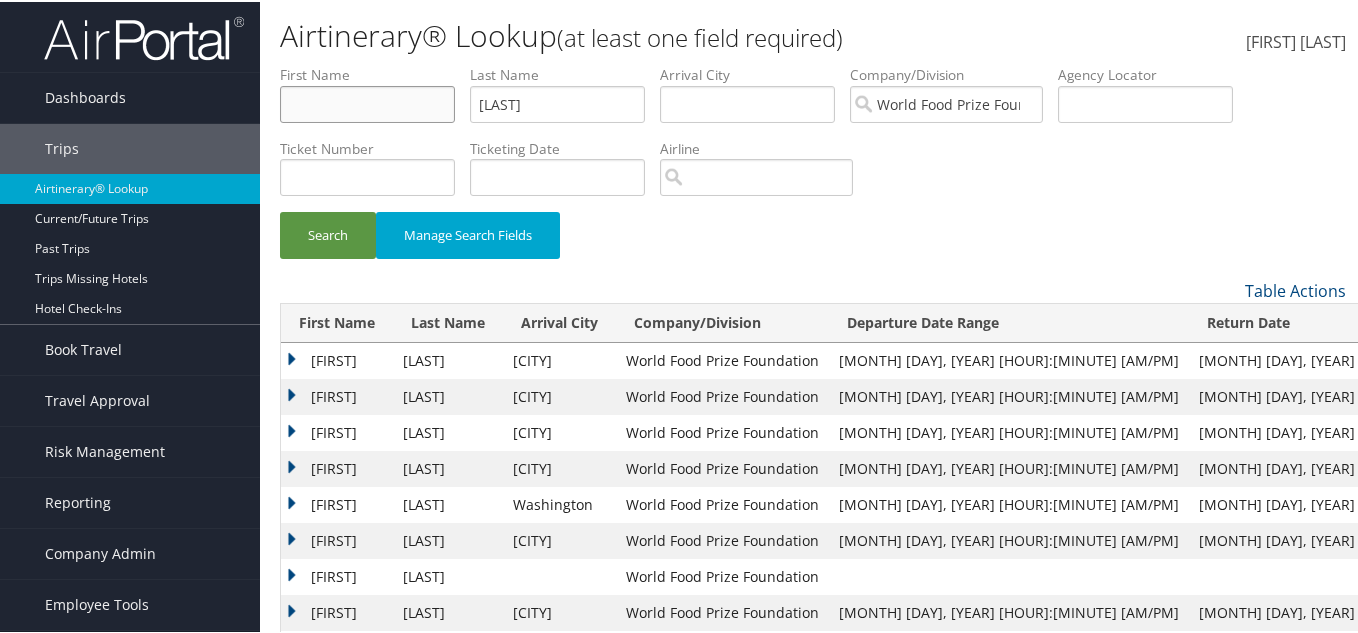 click at bounding box center (367, 102) 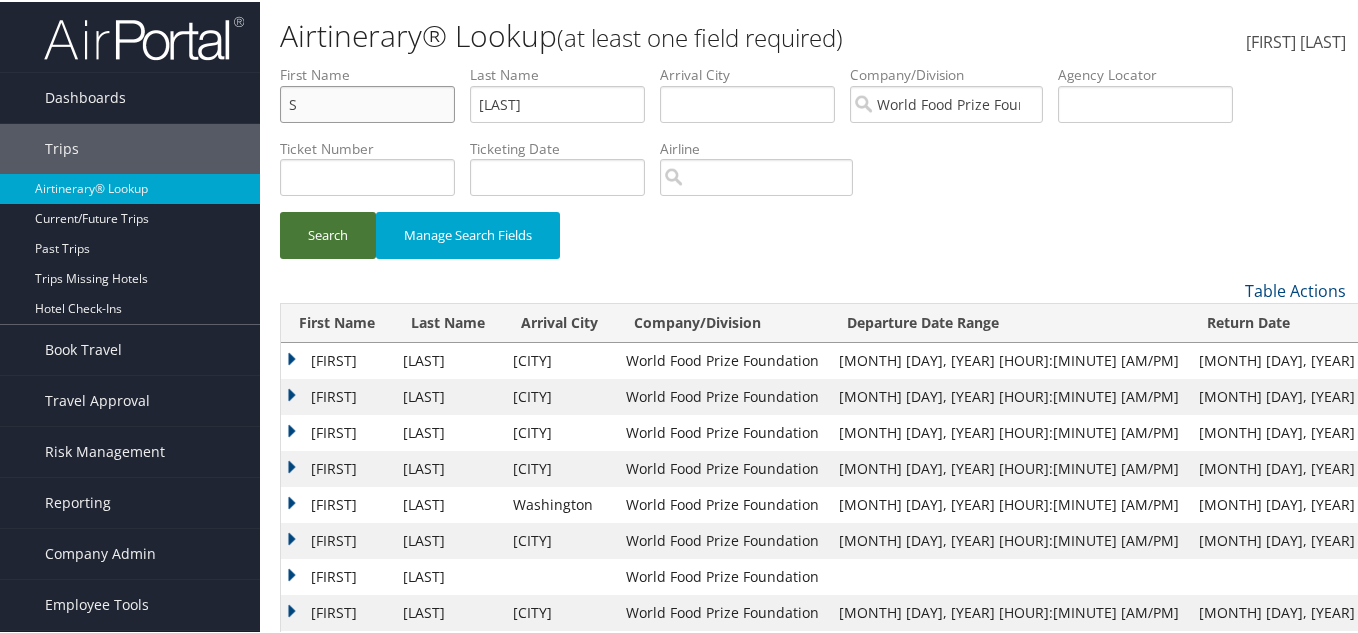 type on "S" 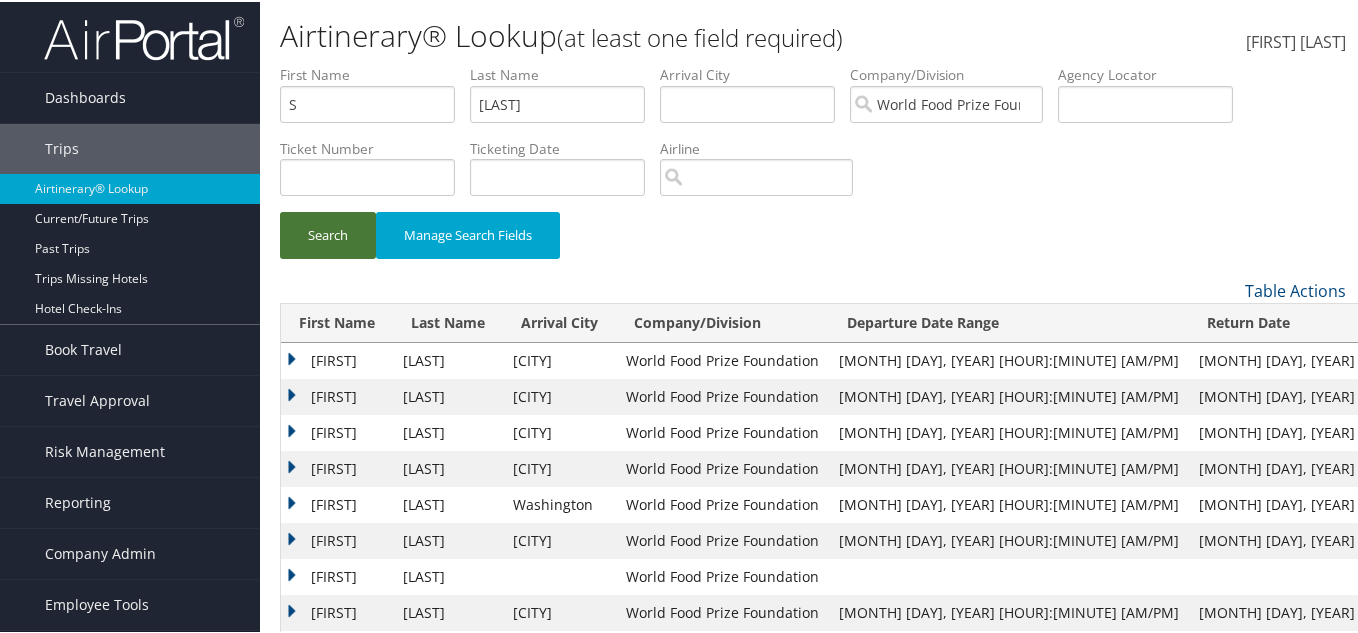 click on "Search" at bounding box center (328, 233) 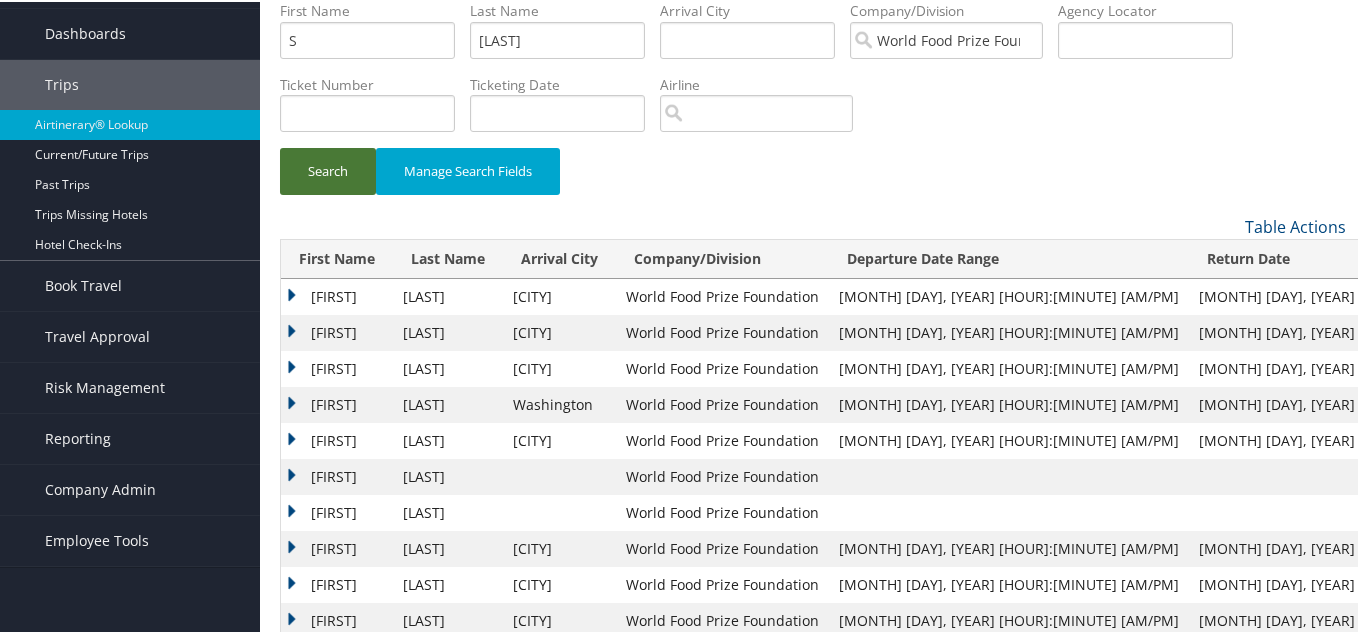 scroll, scrollTop: 100, scrollLeft: 0, axis: vertical 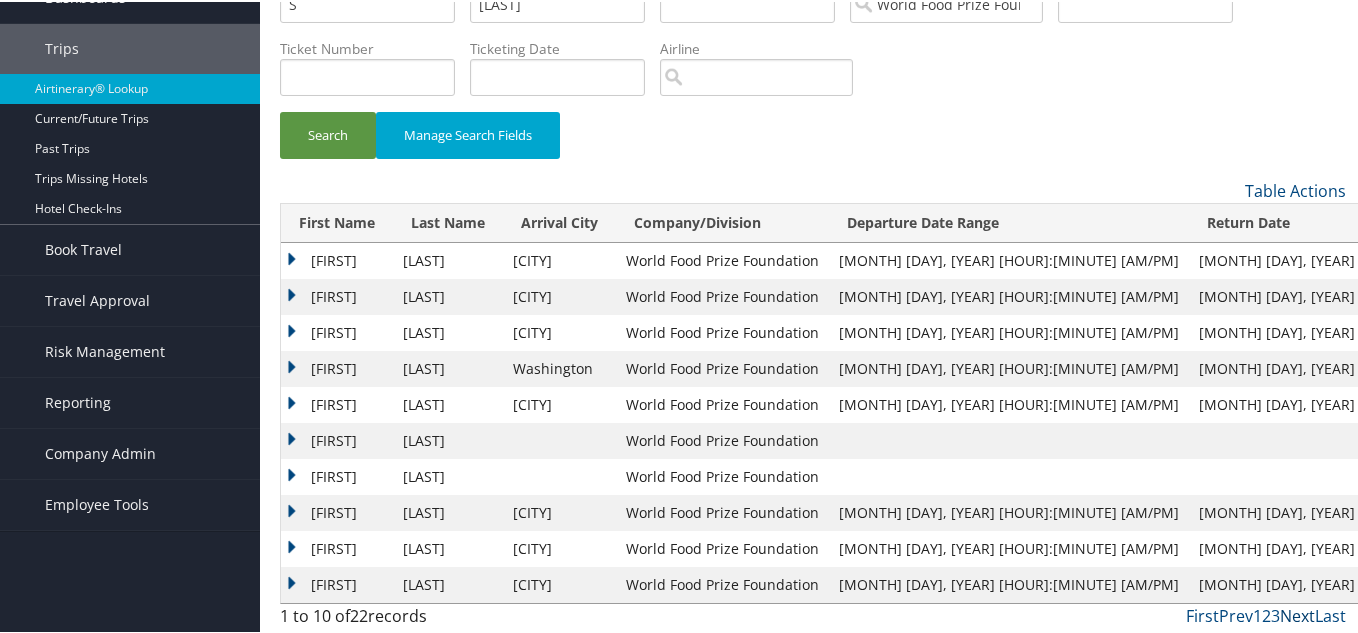 click on "Next" at bounding box center (1297, 614) 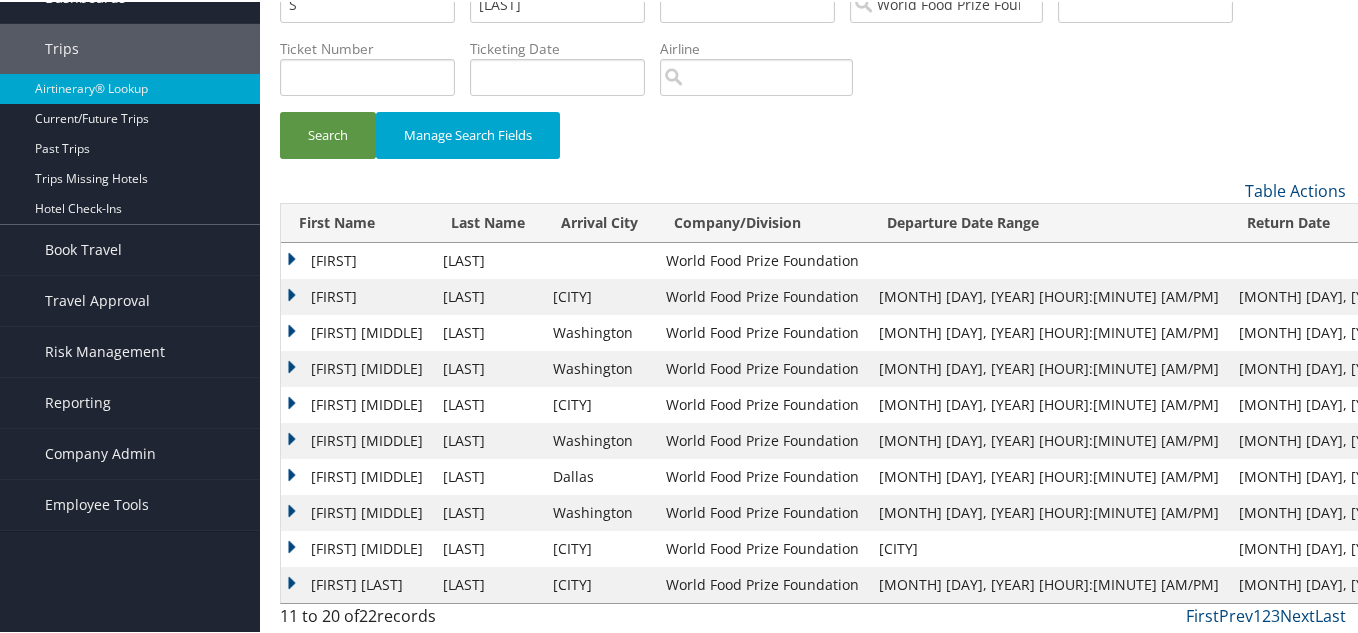 click on "SIENA DAVIDOVIC" at bounding box center [357, 583] 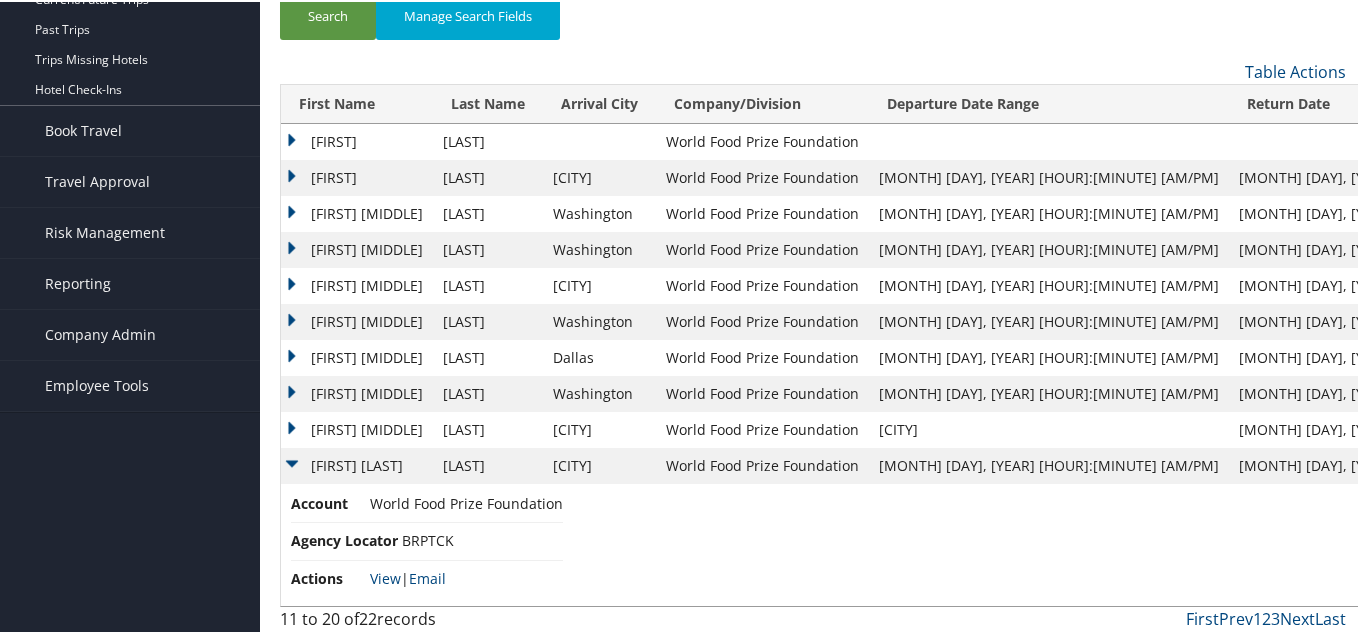 scroll, scrollTop: 222, scrollLeft: 0, axis: vertical 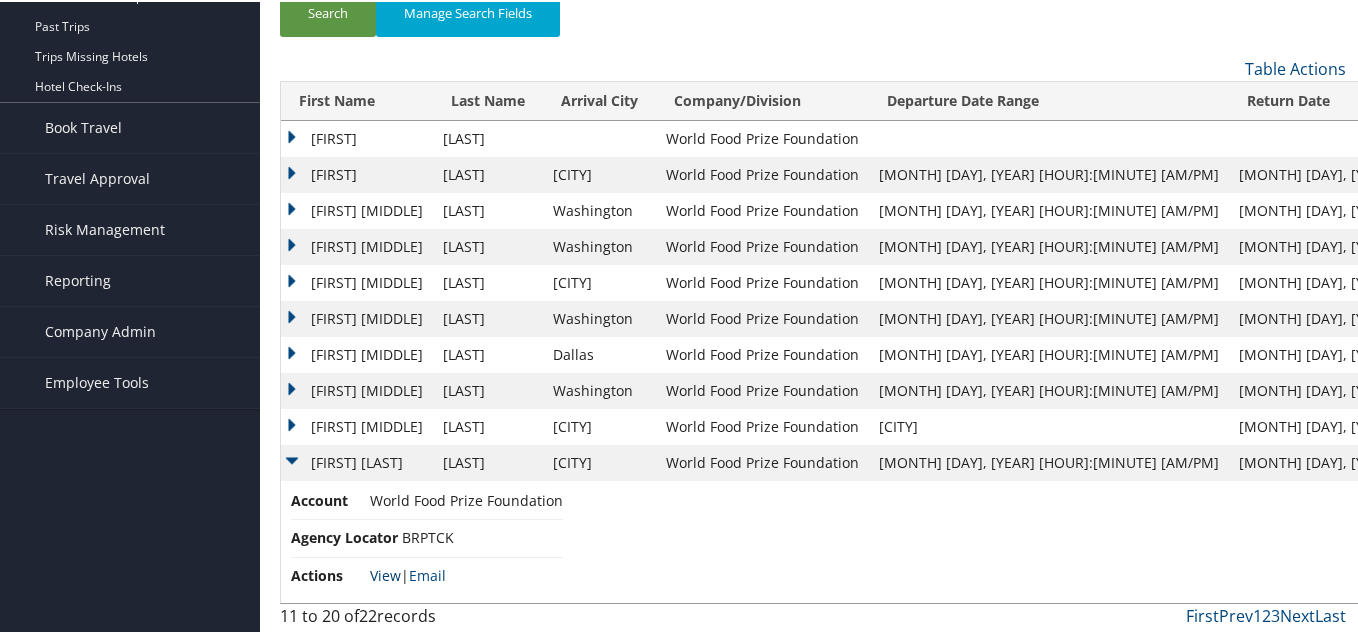 click on "View" at bounding box center [385, 573] 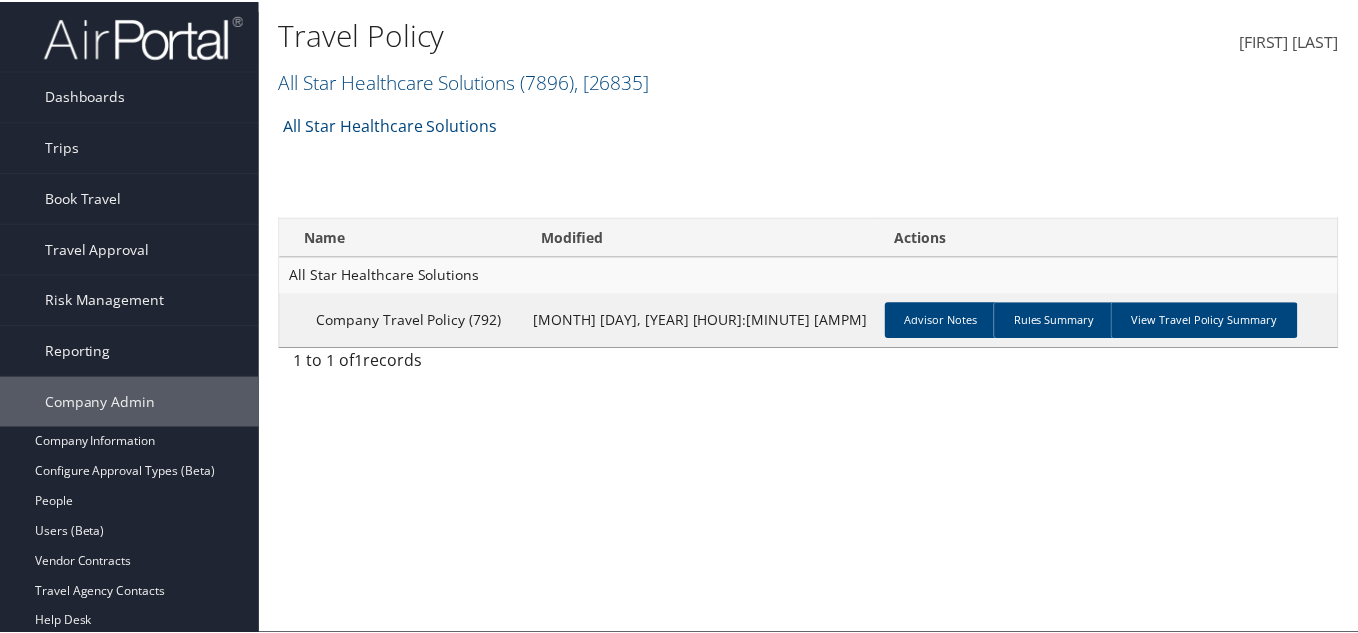 scroll, scrollTop: 0, scrollLeft: 0, axis: both 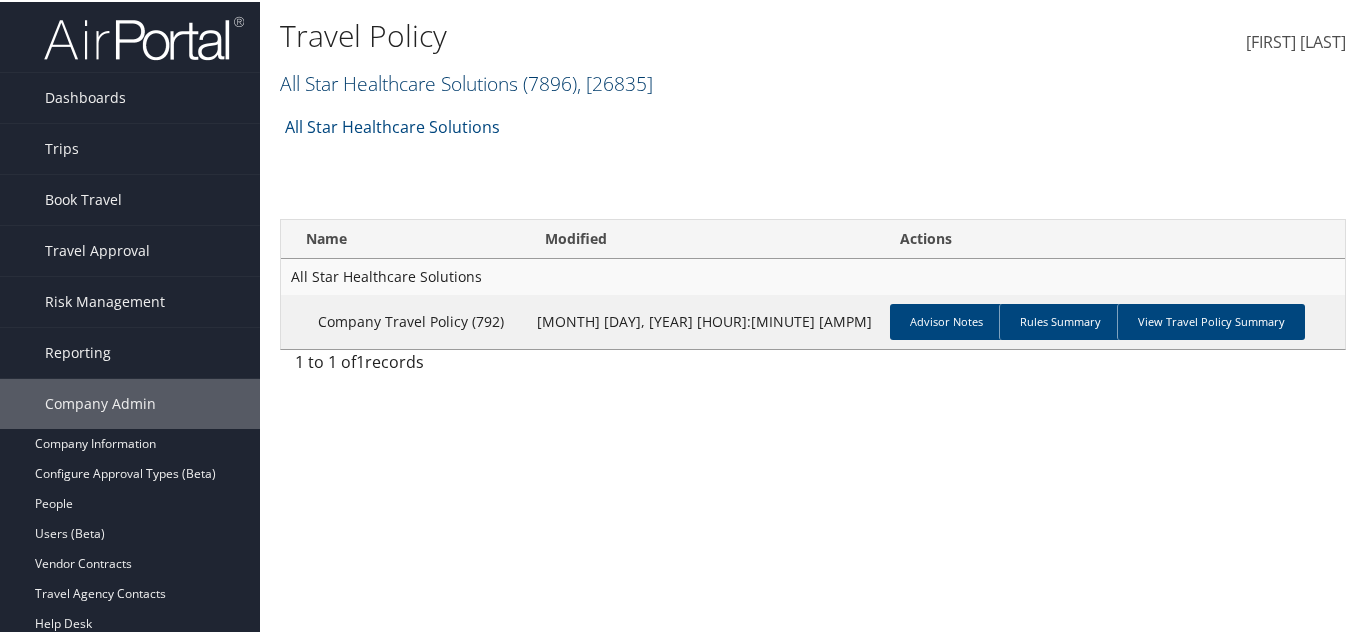click on "( 7896 )" at bounding box center (550, 81) 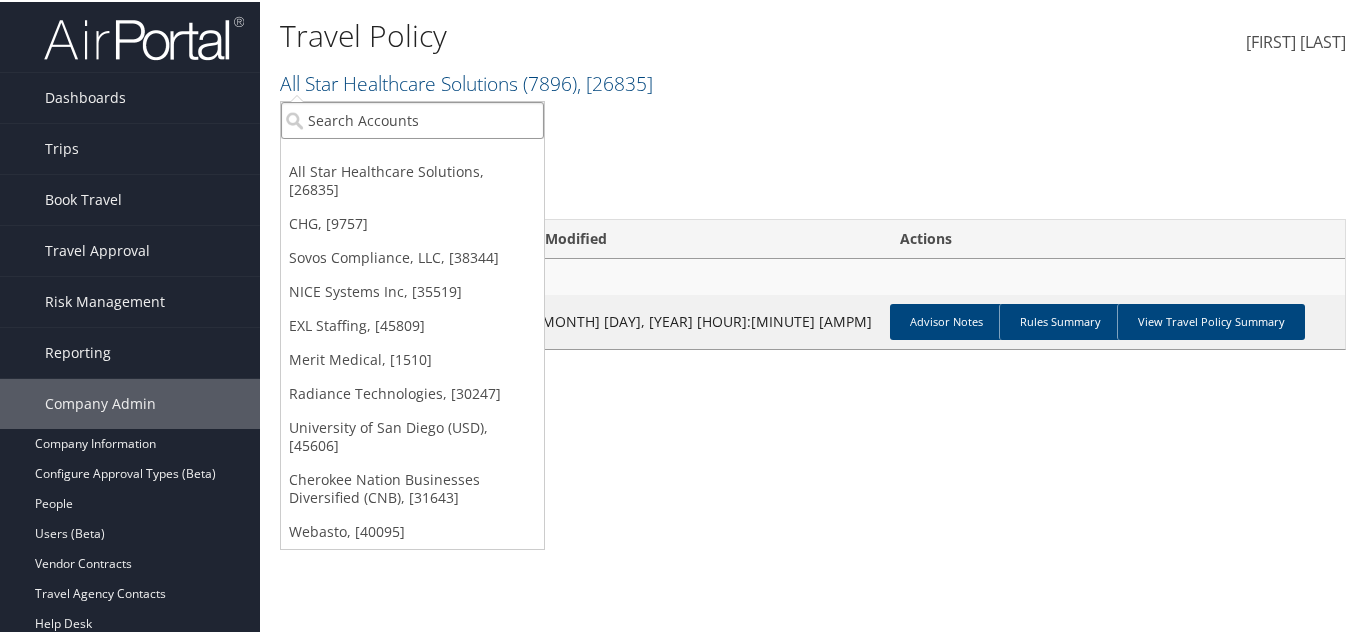 click at bounding box center (412, 118) 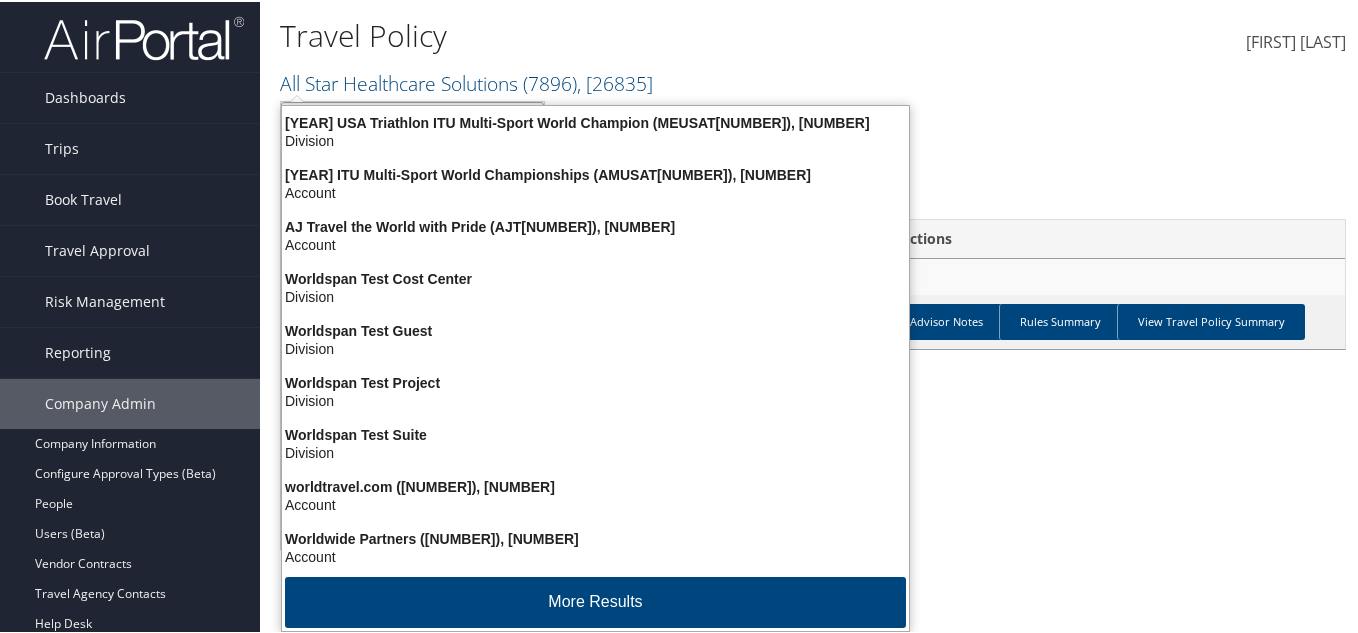 type on "WORLD" 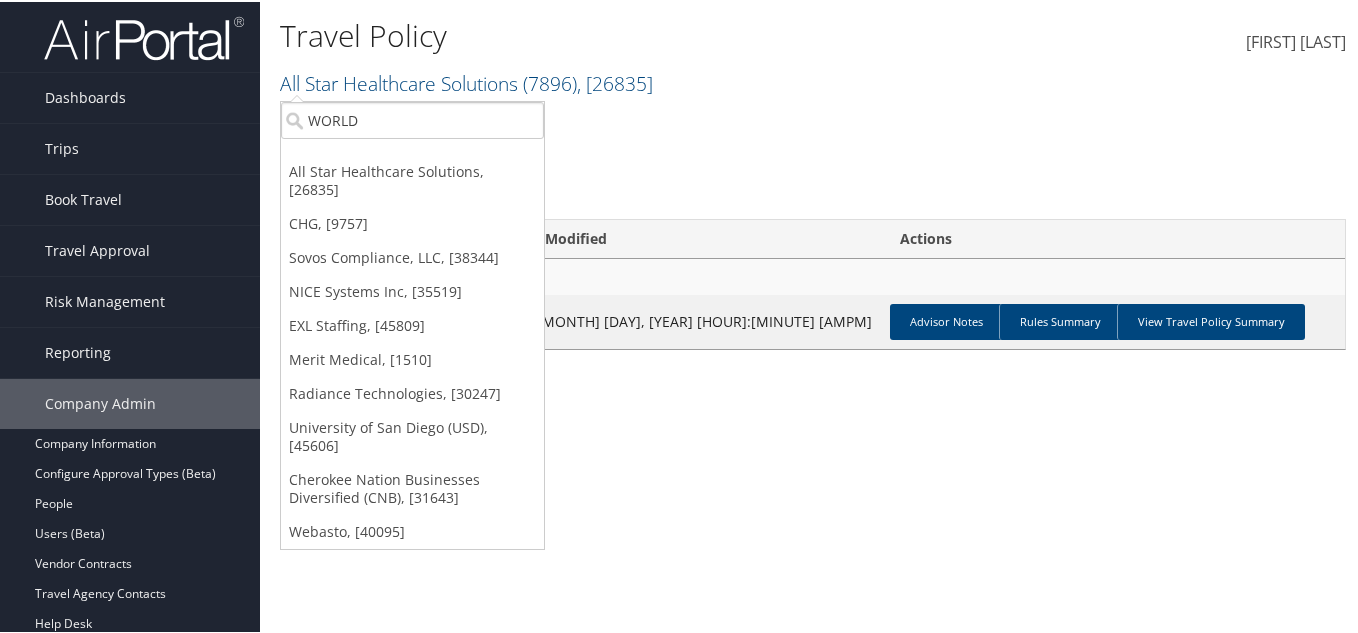 click on "Travel Policy" at bounding box center [635, 34] 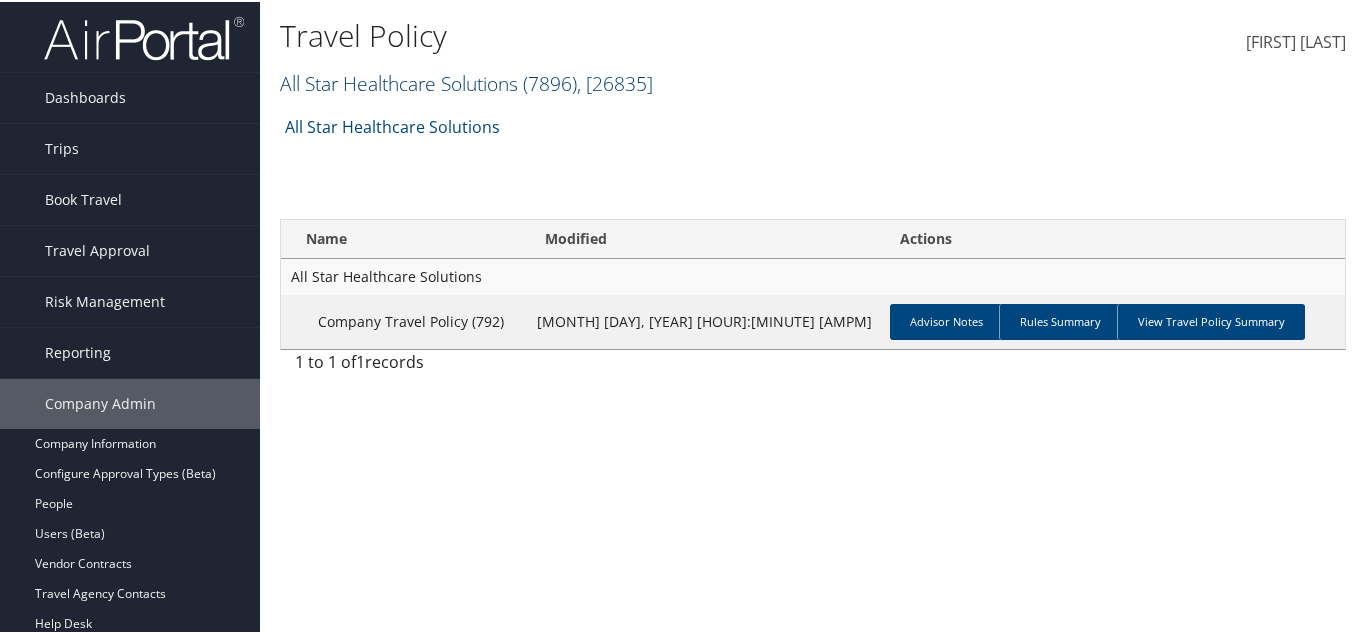 click on ", [ 26835 ]" at bounding box center [615, 81] 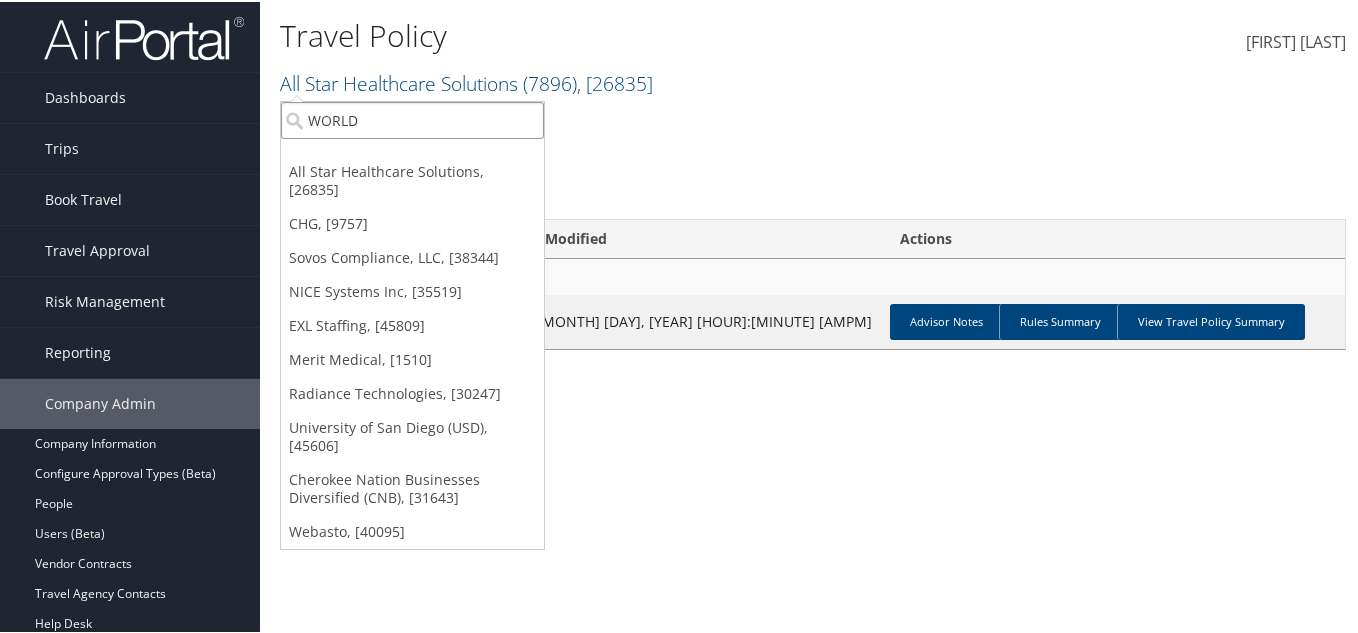 click on "WORLD" at bounding box center (412, 118) 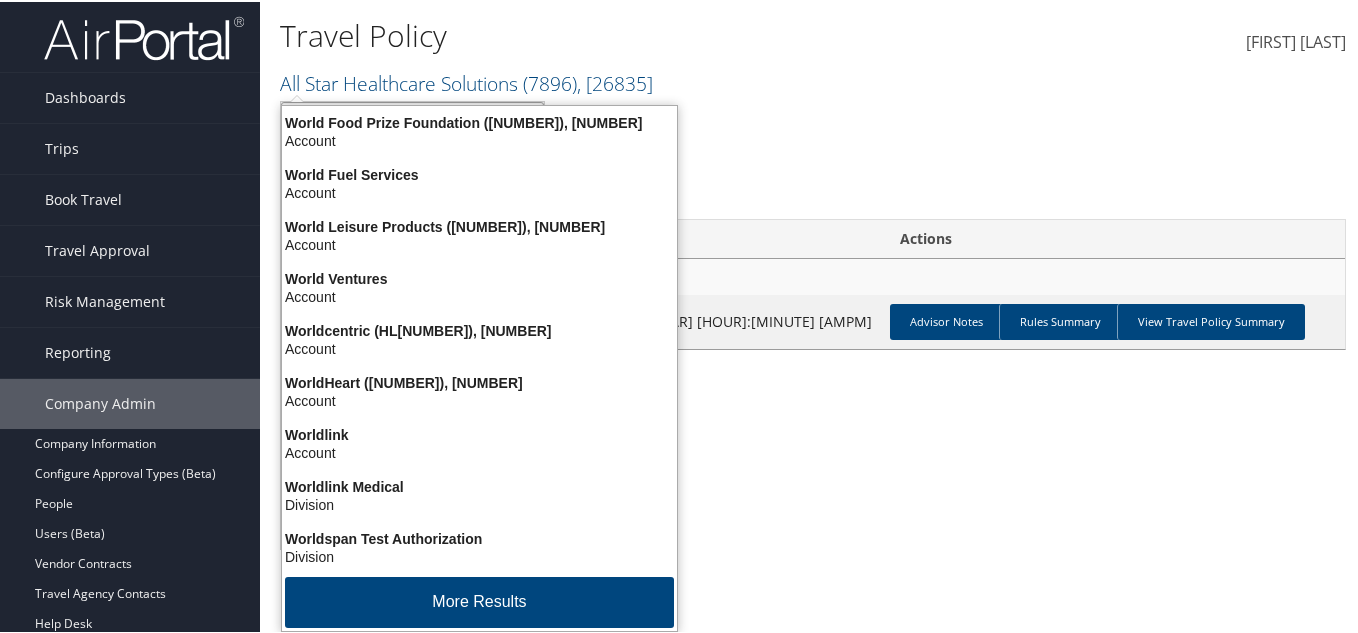 type on "WORLD FOO" 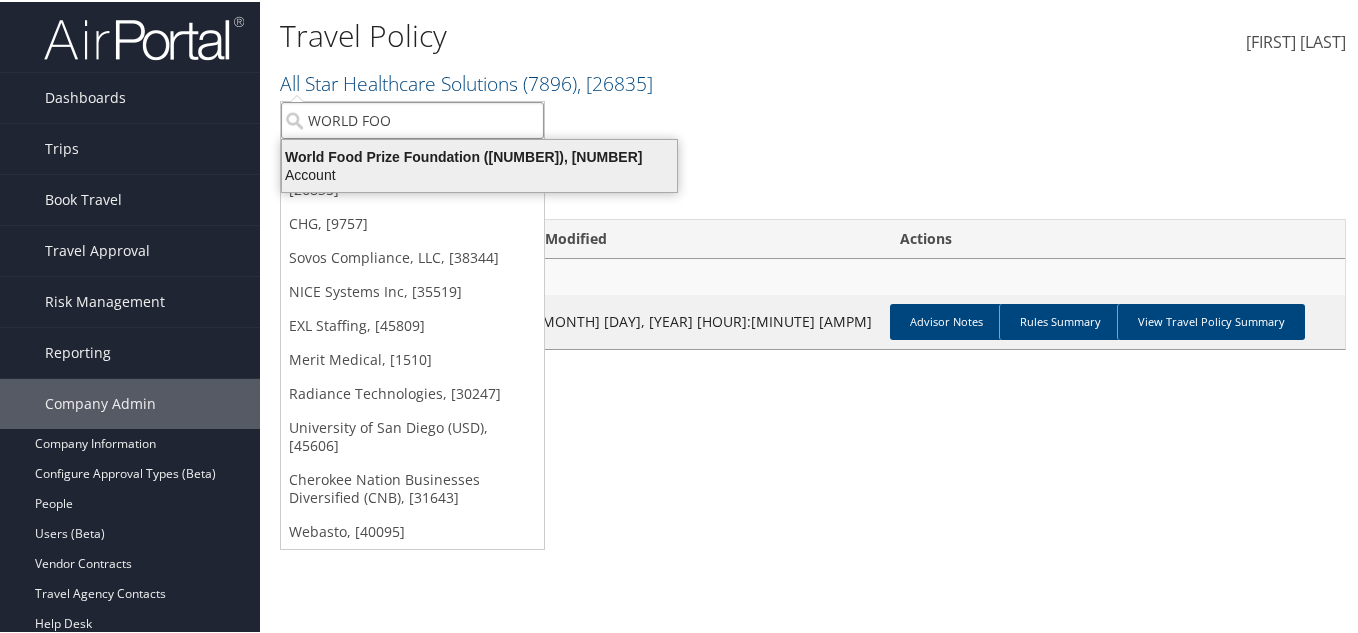 click on "World Food Prize Foundation (301830), [43566]" at bounding box center [479, 155] 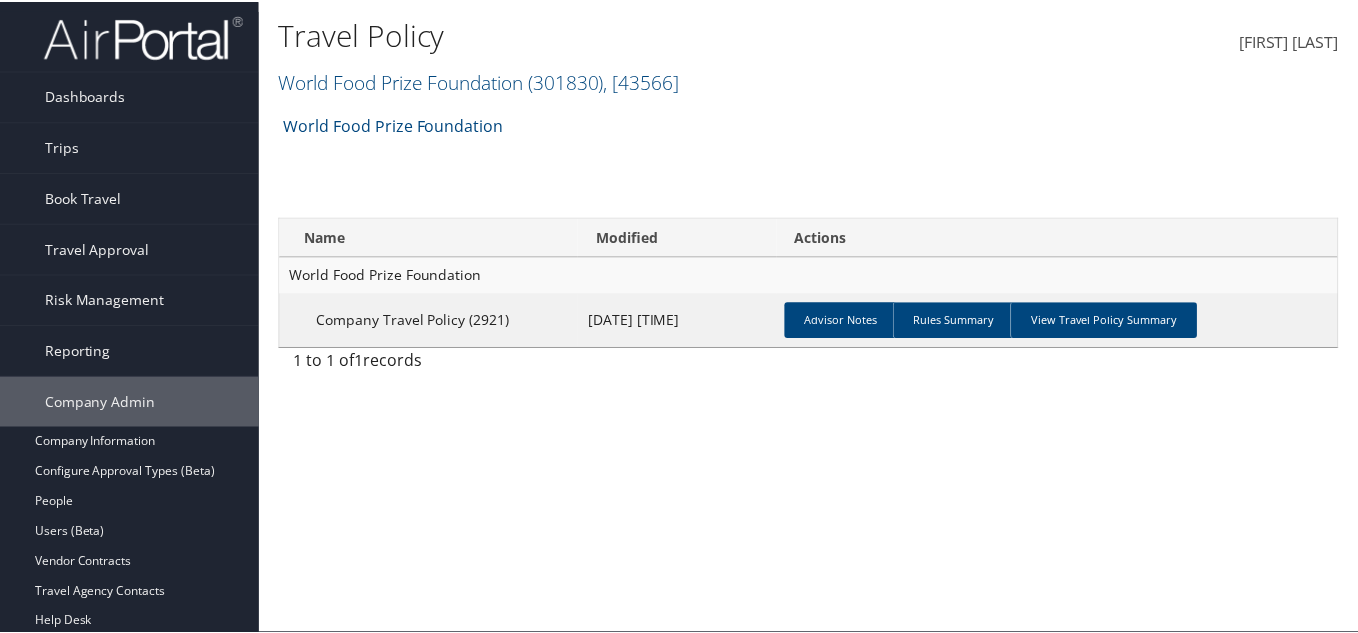 scroll, scrollTop: 0, scrollLeft: 0, axis: both 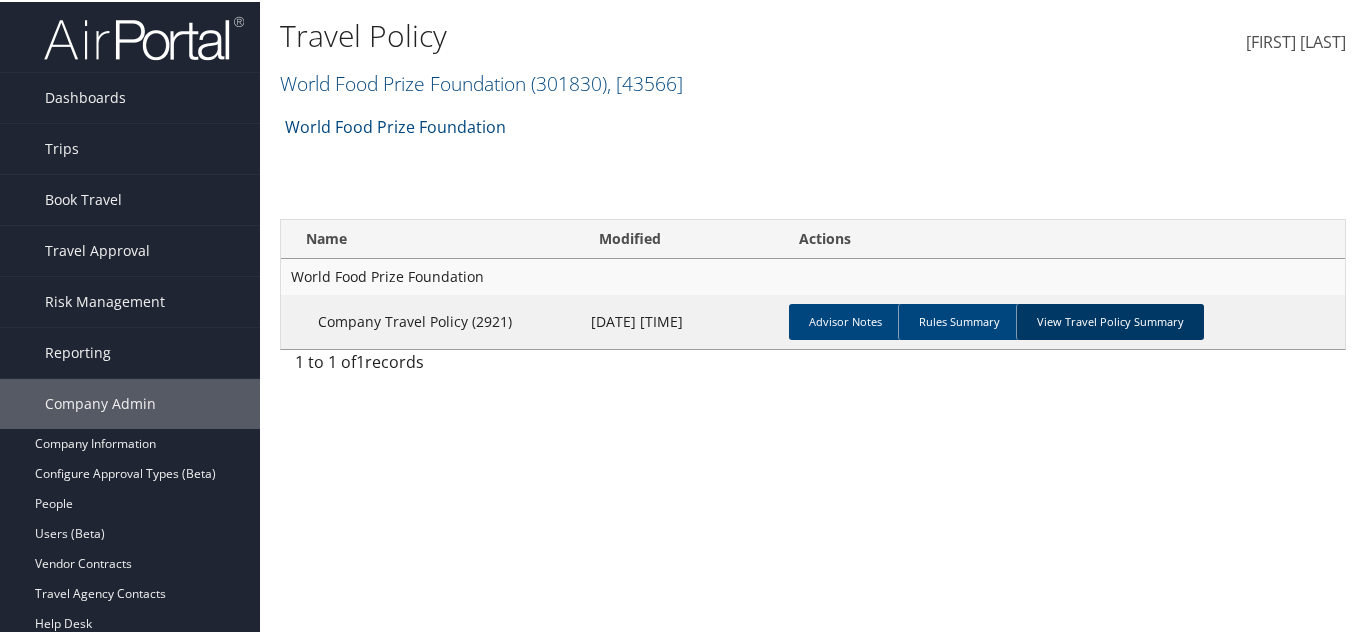click on "View Travel Policy Summary" at bounding box center [1110, 320] 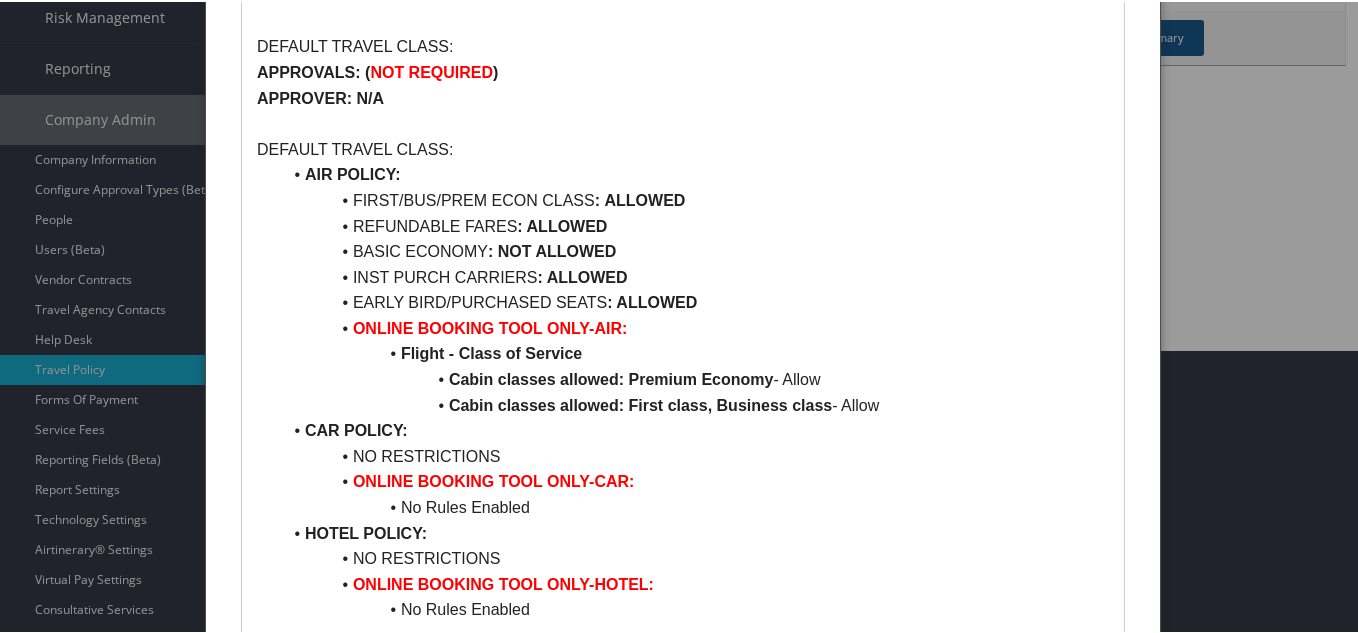 scroll, scrollTop: 484, scrollLeft: 0, axis: vertical 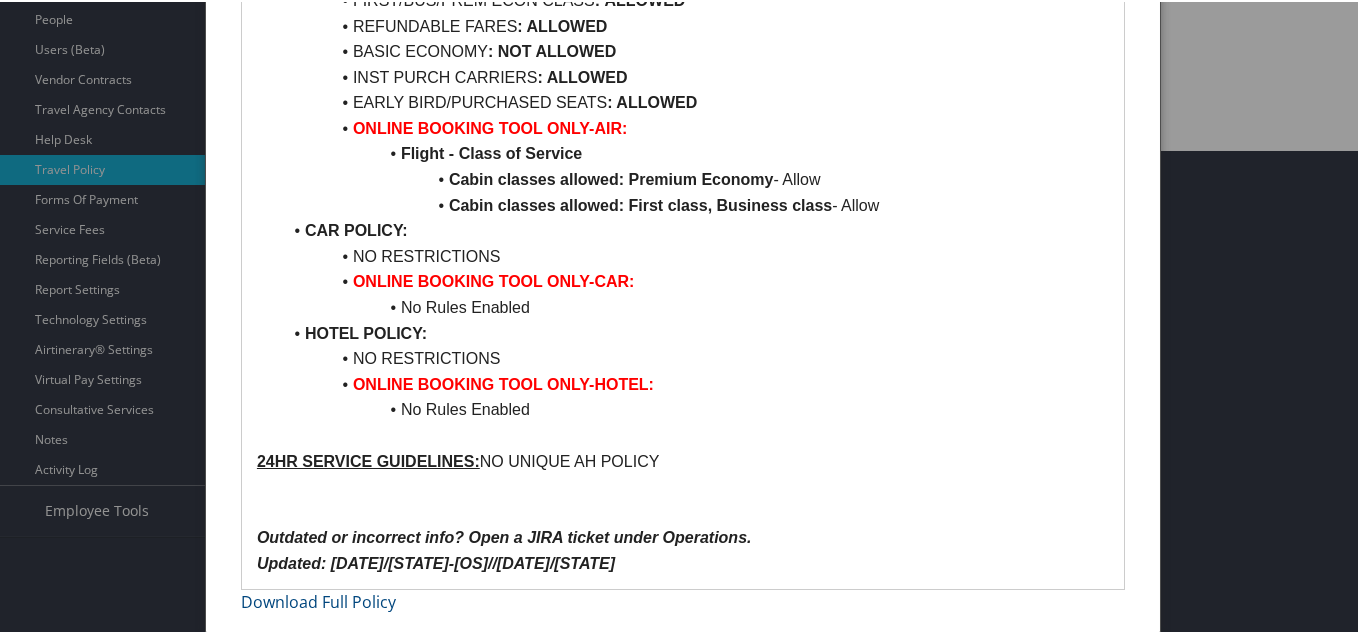 click at bounding box center [683, 316] 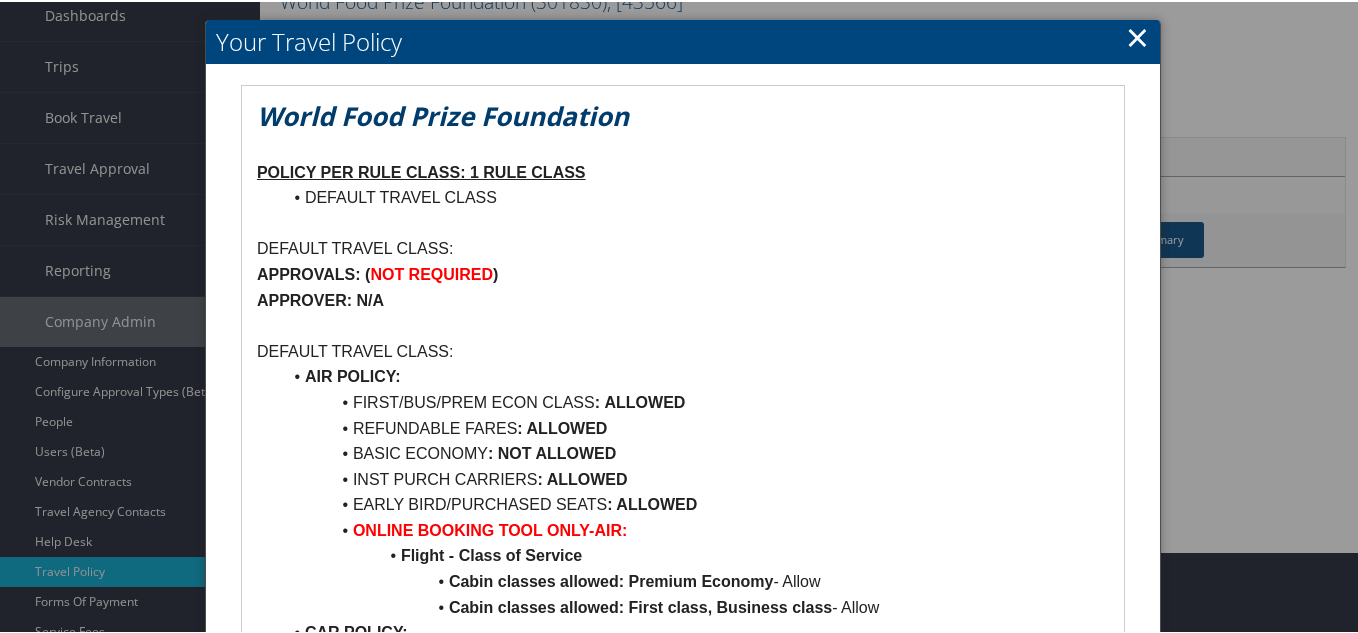 scroll, scrollTop: 0, scrollLeft: 0, axis: both 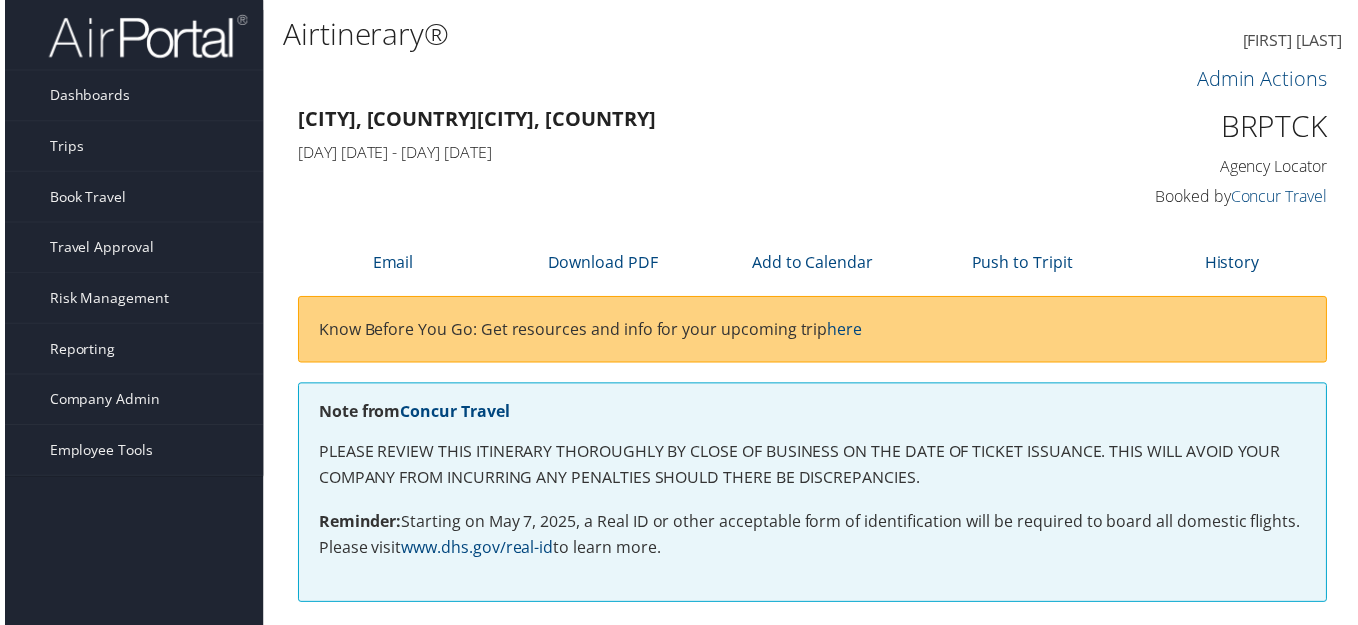 click on "Airtinerary®
[FIRST] [LAST]
[FIRST] [LAST]
My Settings
Travel Agency Contacts
Log Consulting Time
View Travel Profile
Give Feedback Sign Out" at bounding box center [813, 31] 